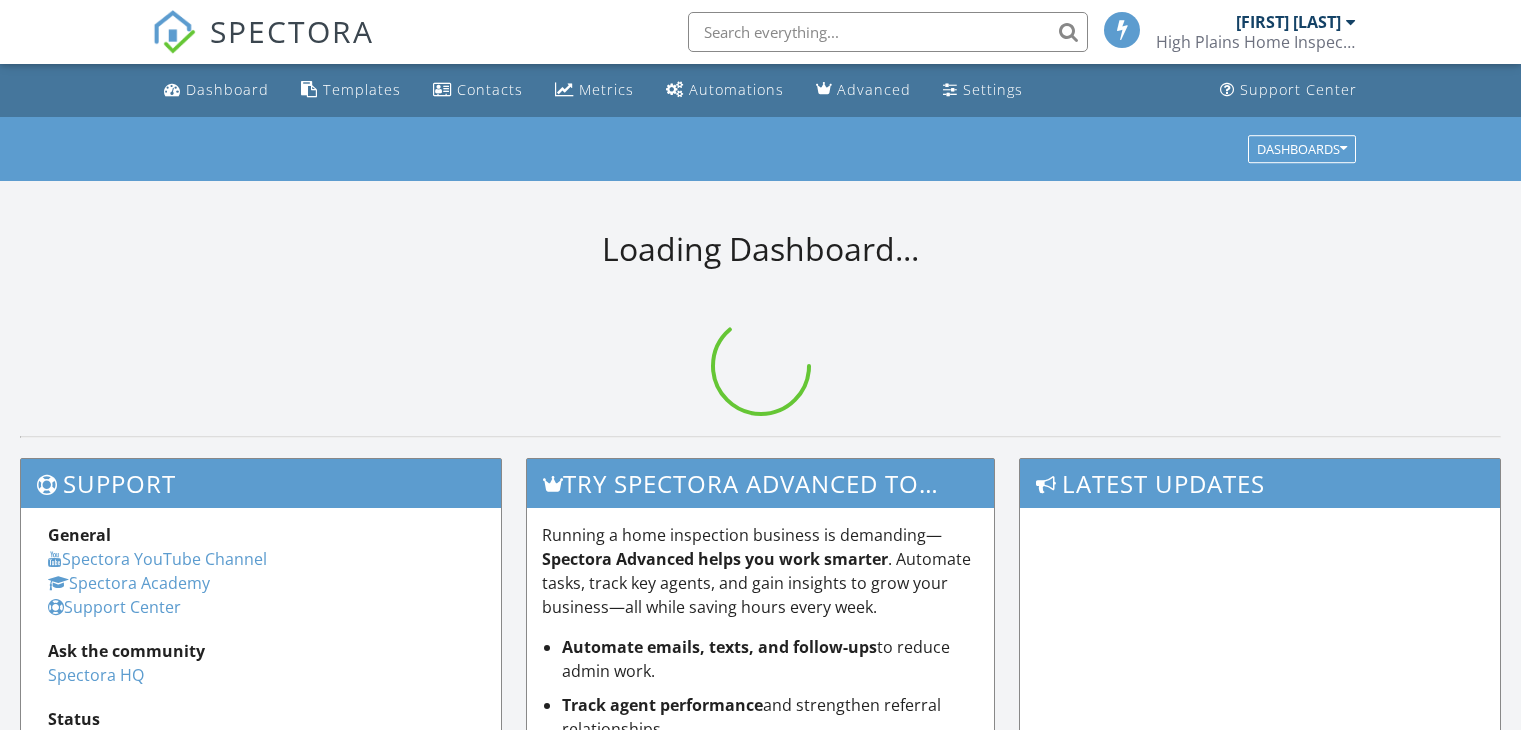 scroll, scrollTop: 0, scrollLeft: 0, axis: both 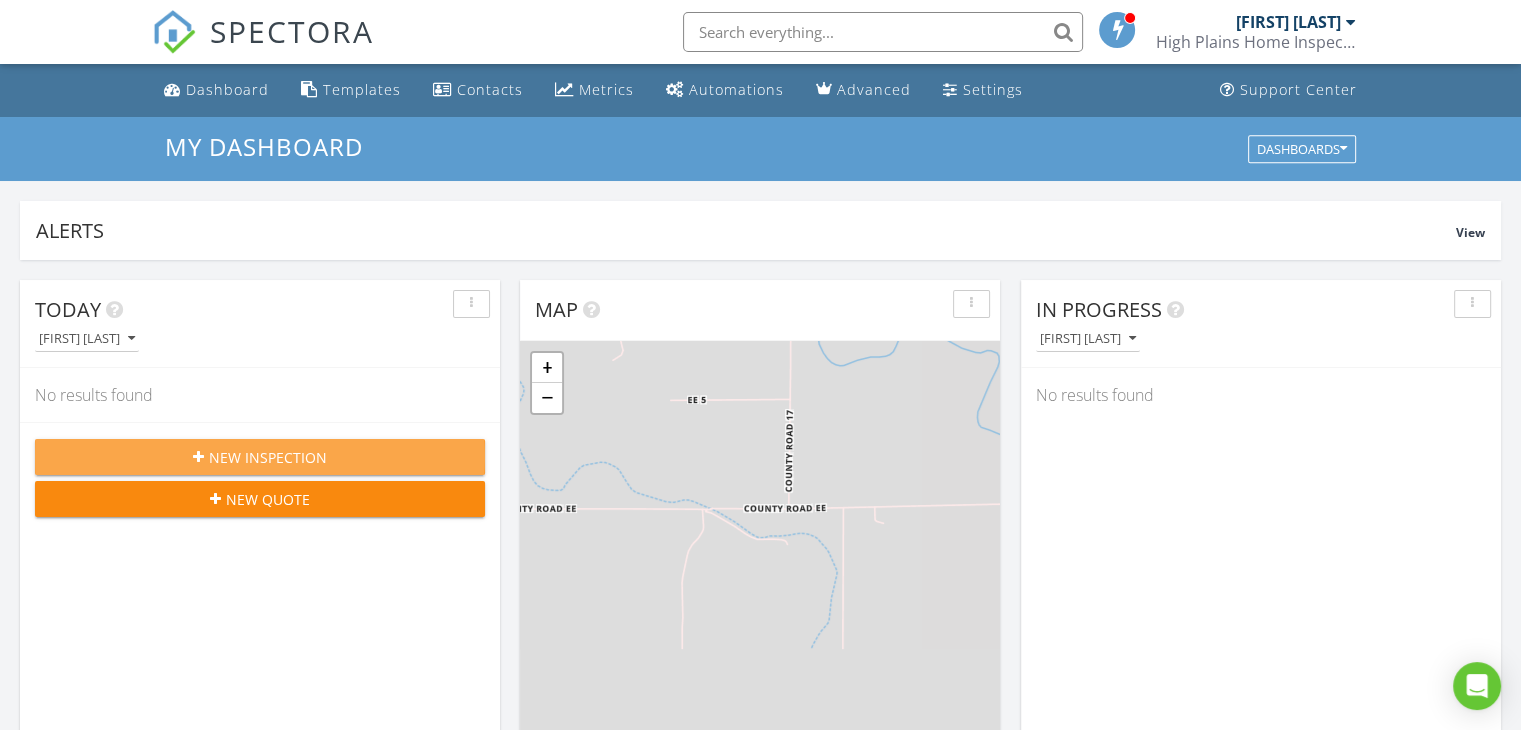 click on "New Inspection" at bounding box center (268, 457) 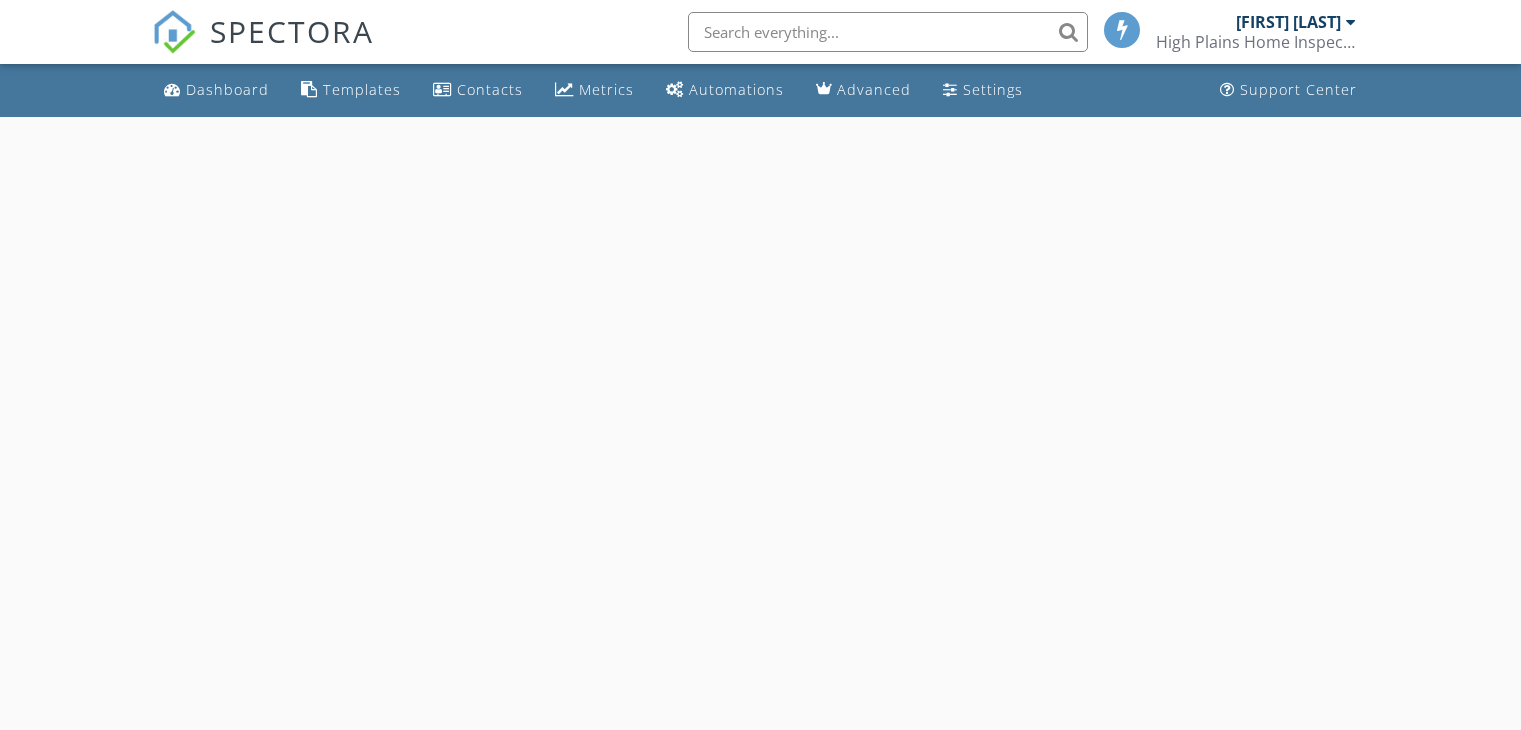 scroll, scrollTop: 0, scrollLeft: 0, axis: both 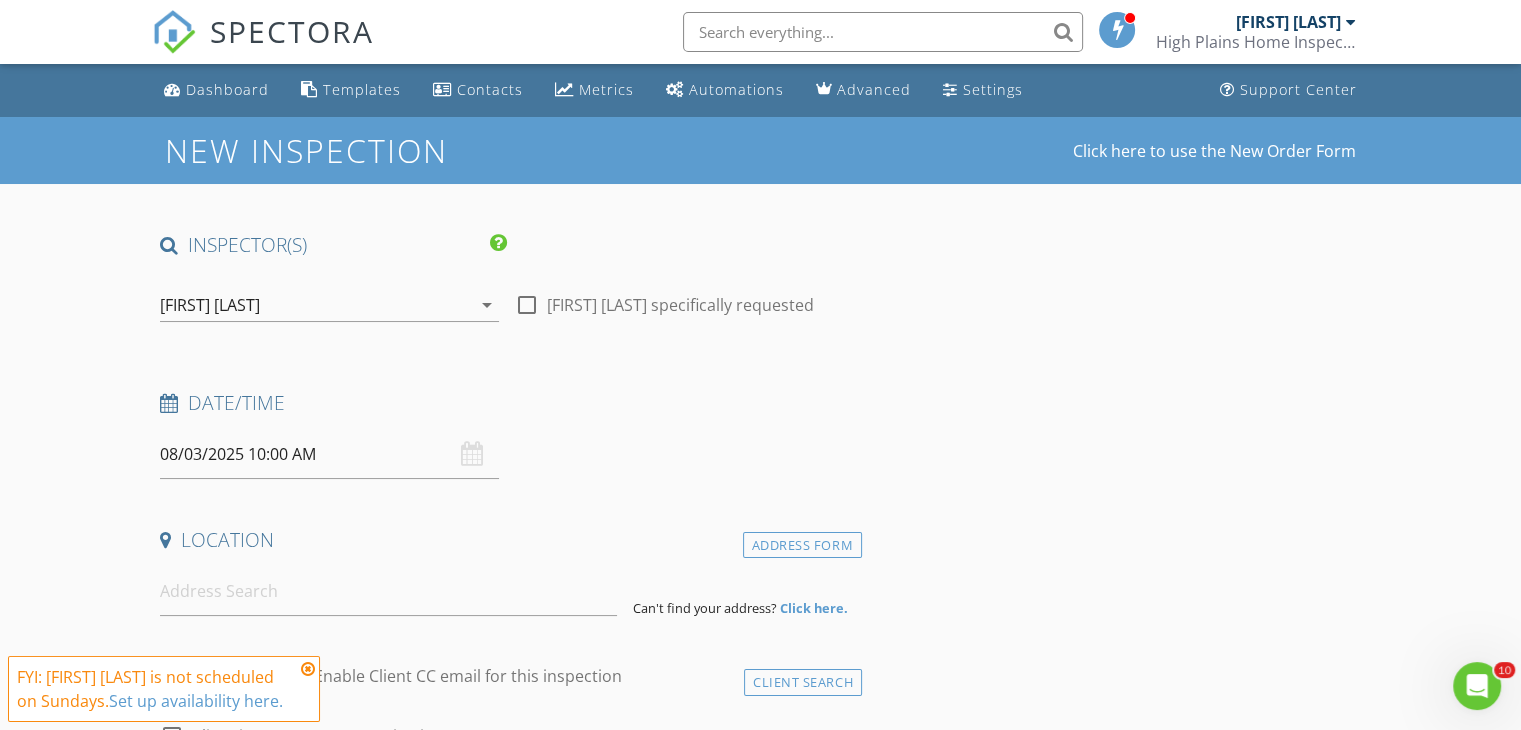 click on "08/03/2025 10:00 AM" at bounding box center (329, 454) 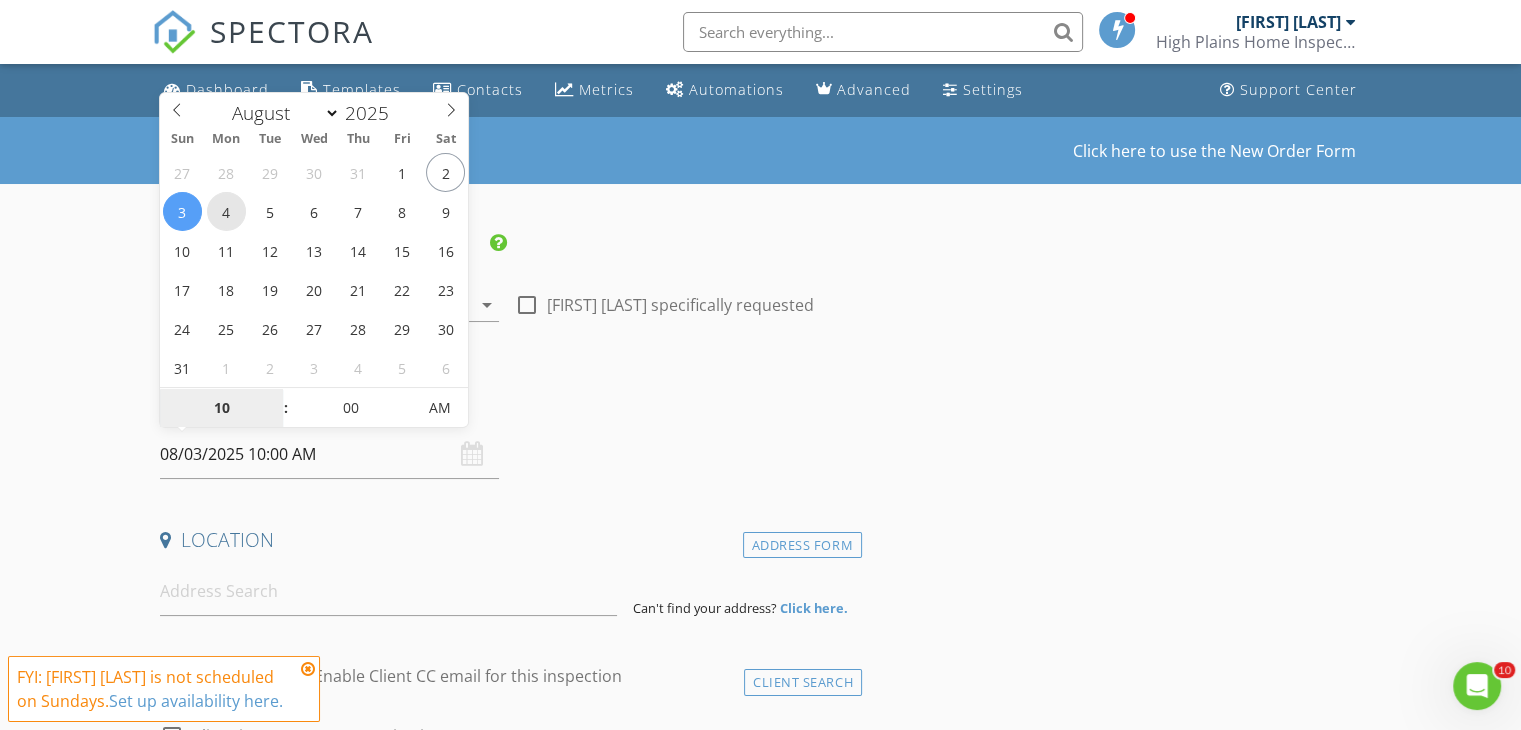 type on "08/04/2025 10:00 AM" 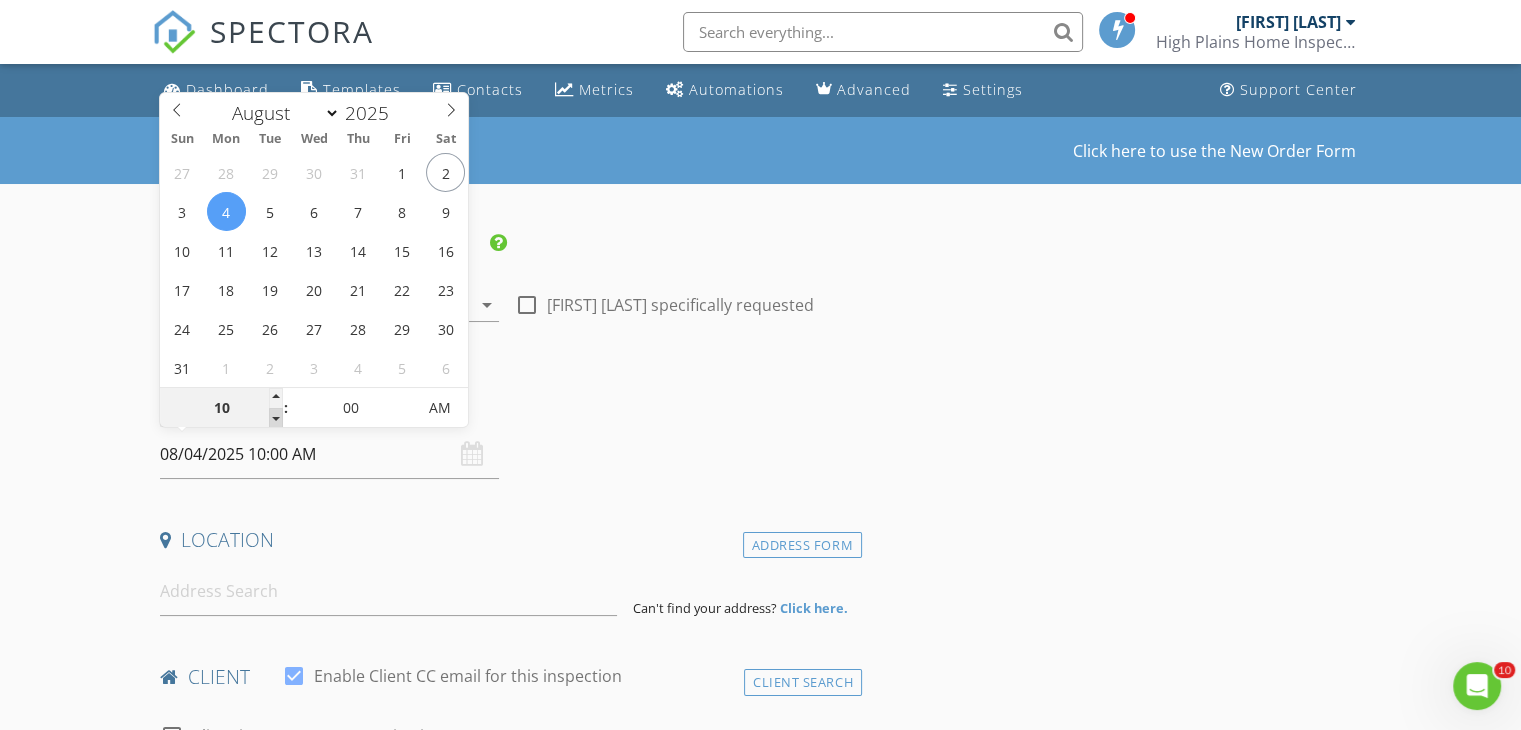 type on "09" 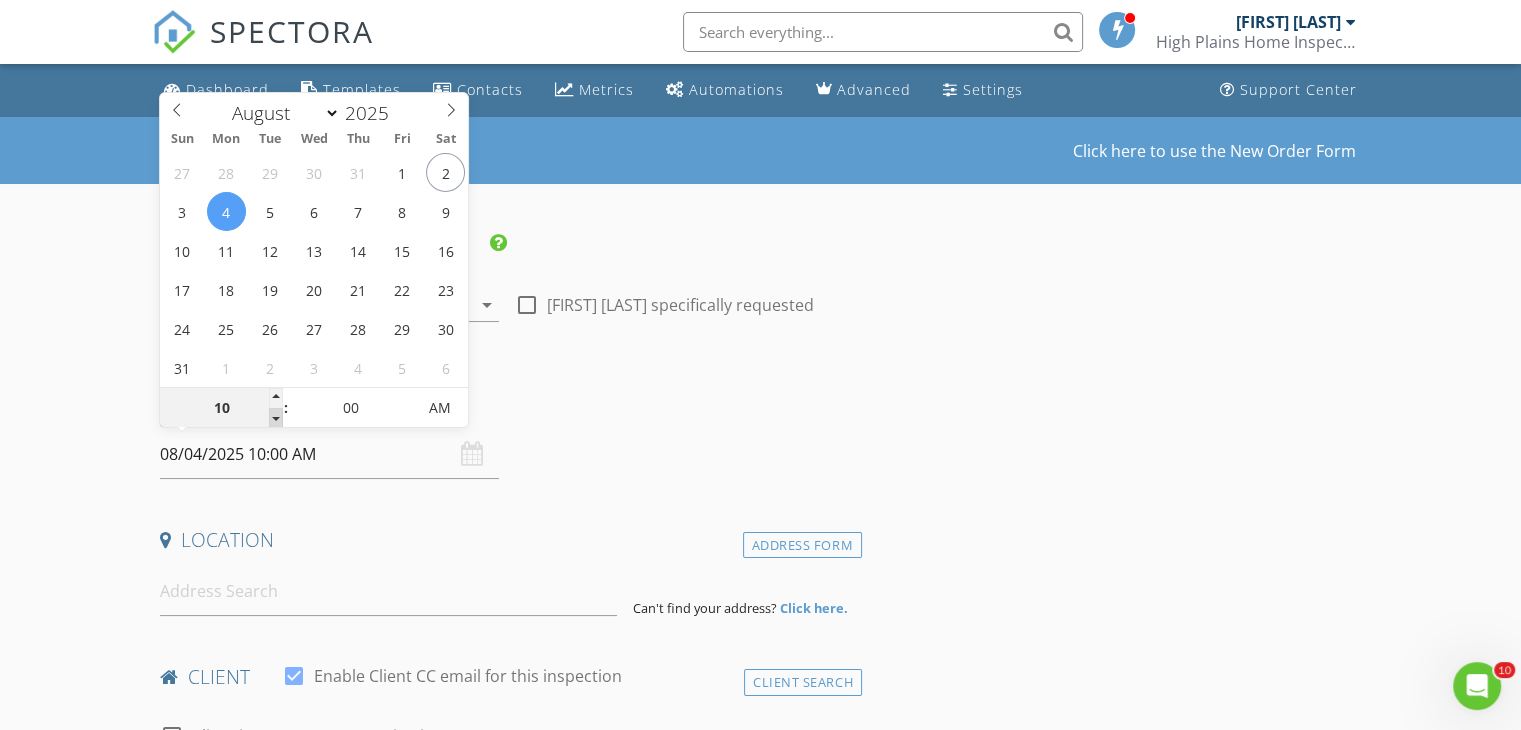 type on "08/04/2025 9:00 AM" 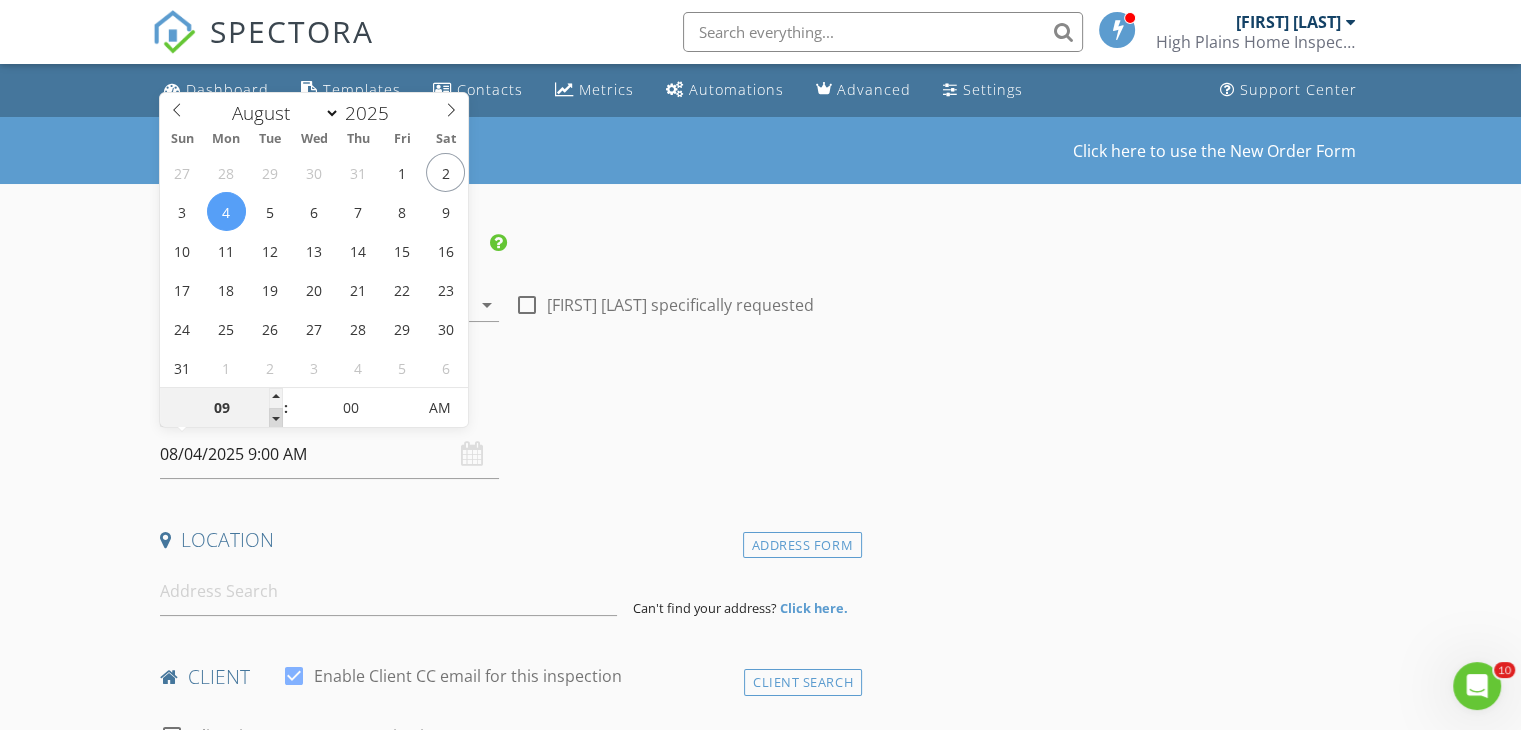 click at bounding box center [276, 418] 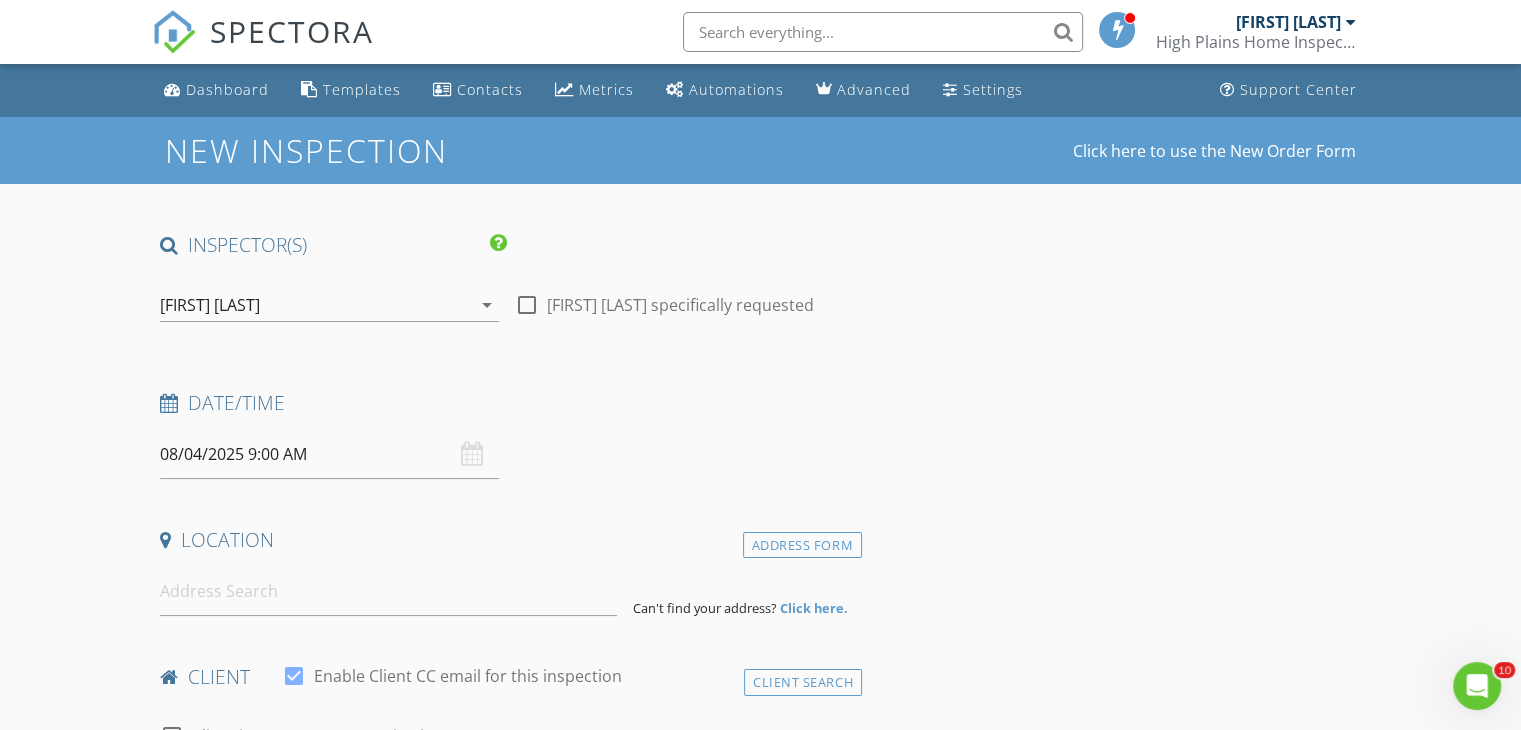 click on "Date/Time" at bounding box center [507, 410] 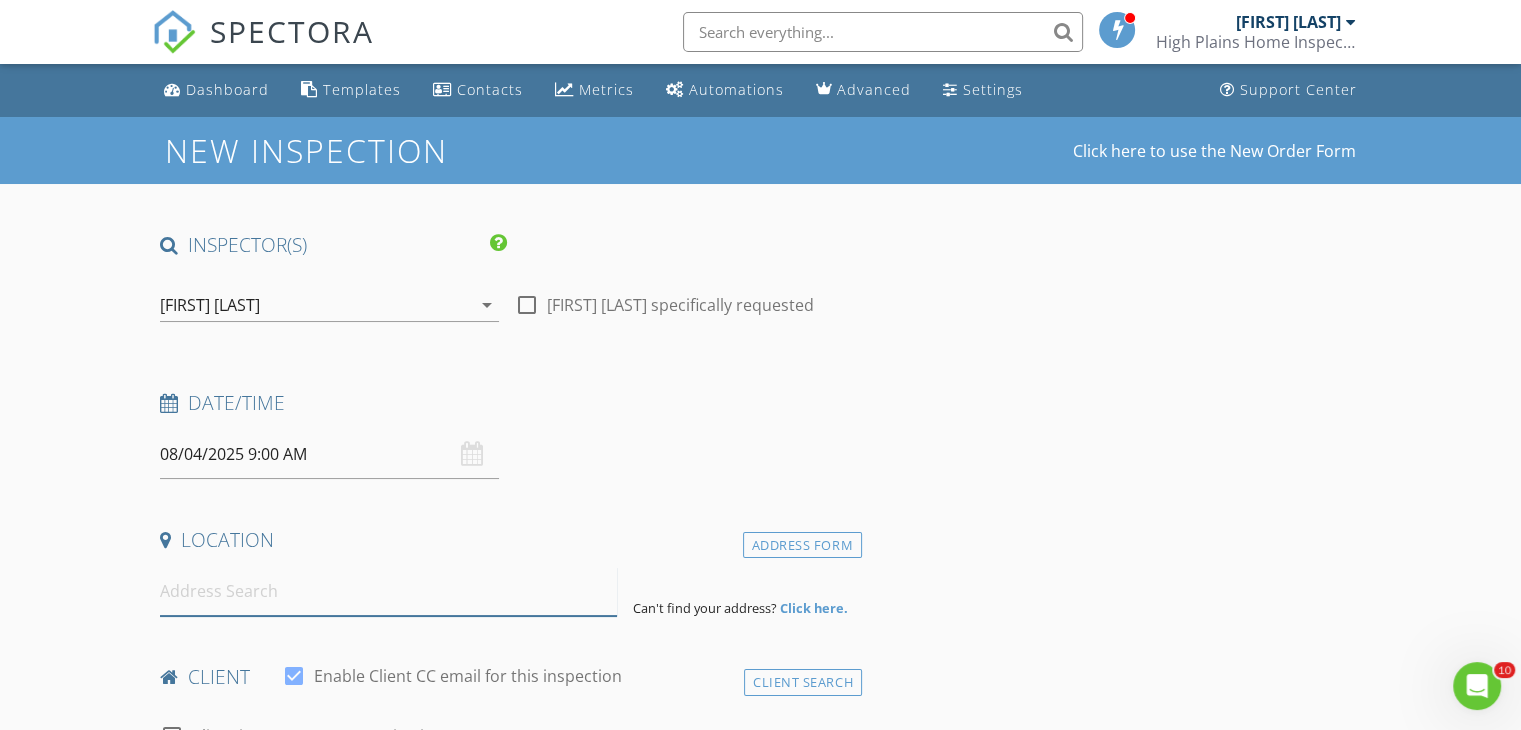 click at bounding box center [388, 591] 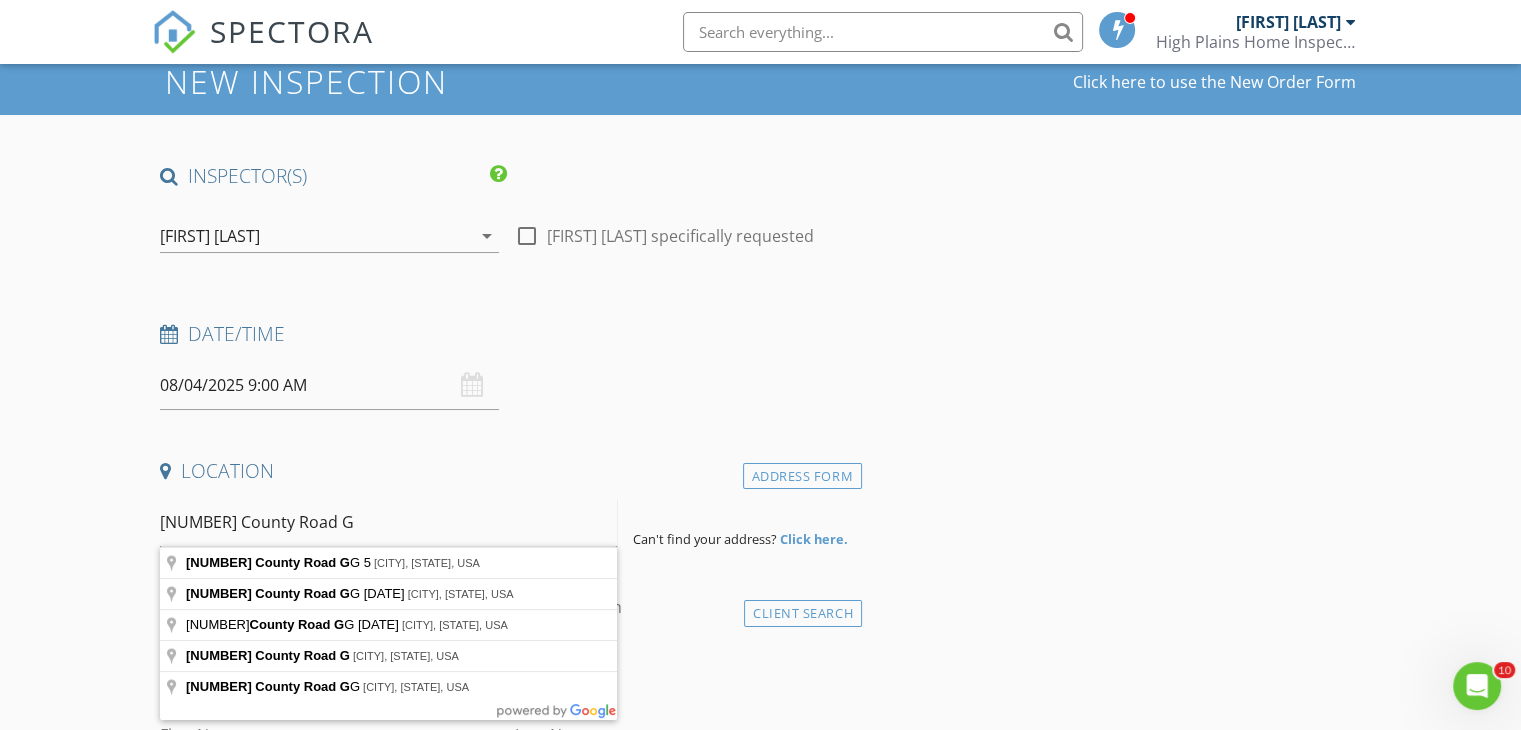 scroll, scrollTop: 100, scrollLeft: 0, axis: vertical 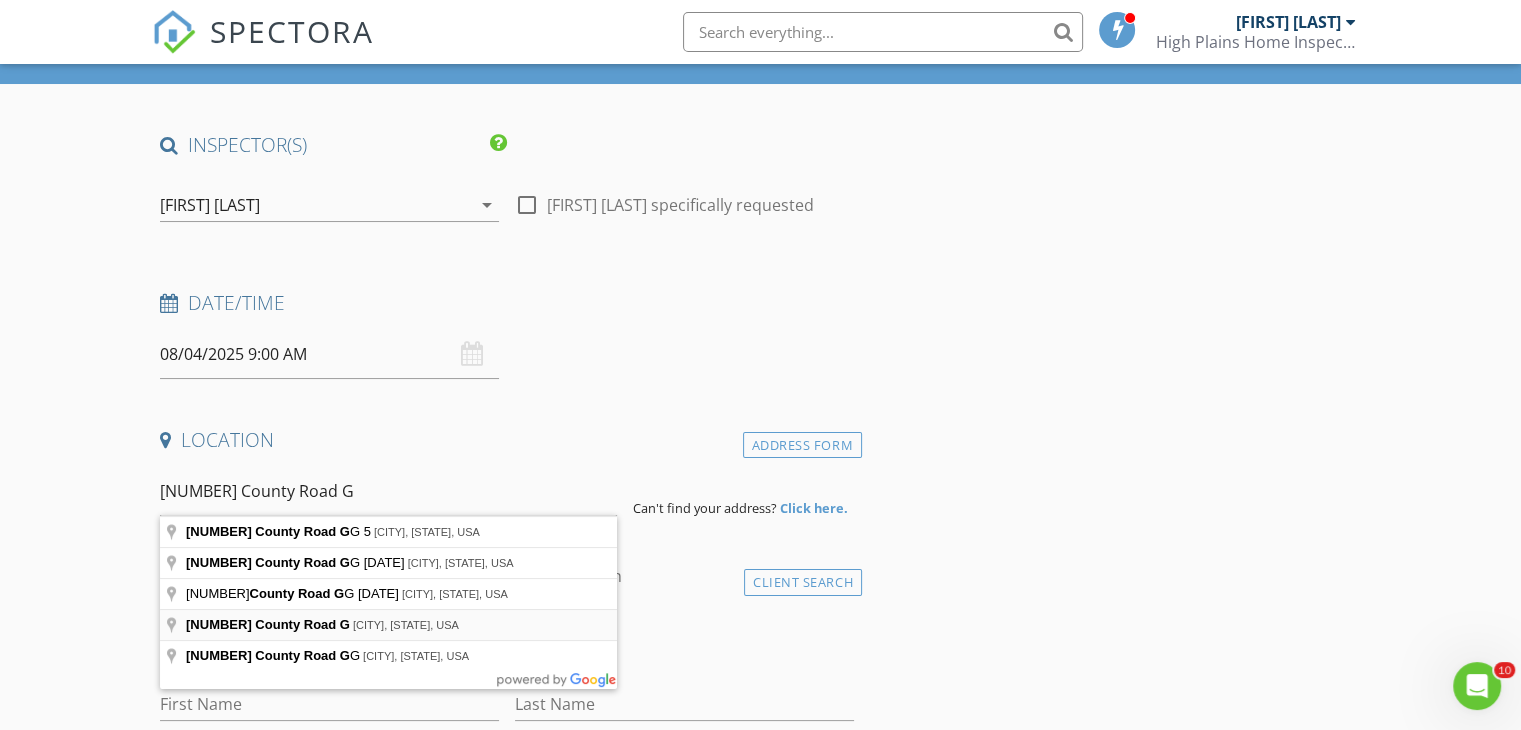 type on "[NUMBER] County Road G, [CITY], [STATE], USA" 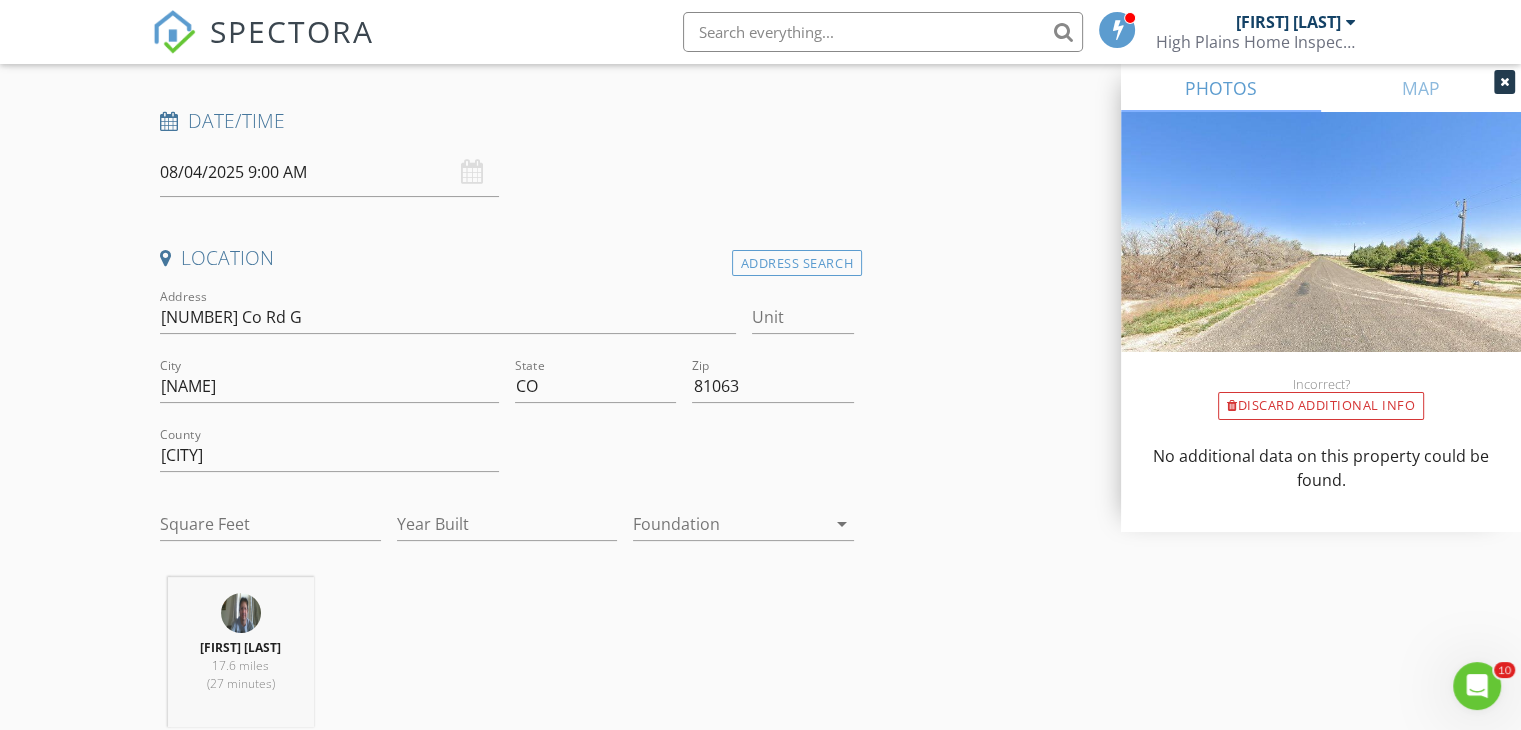 scroll, scrollTop: 300, scrollLeft: 0, axis: vertical 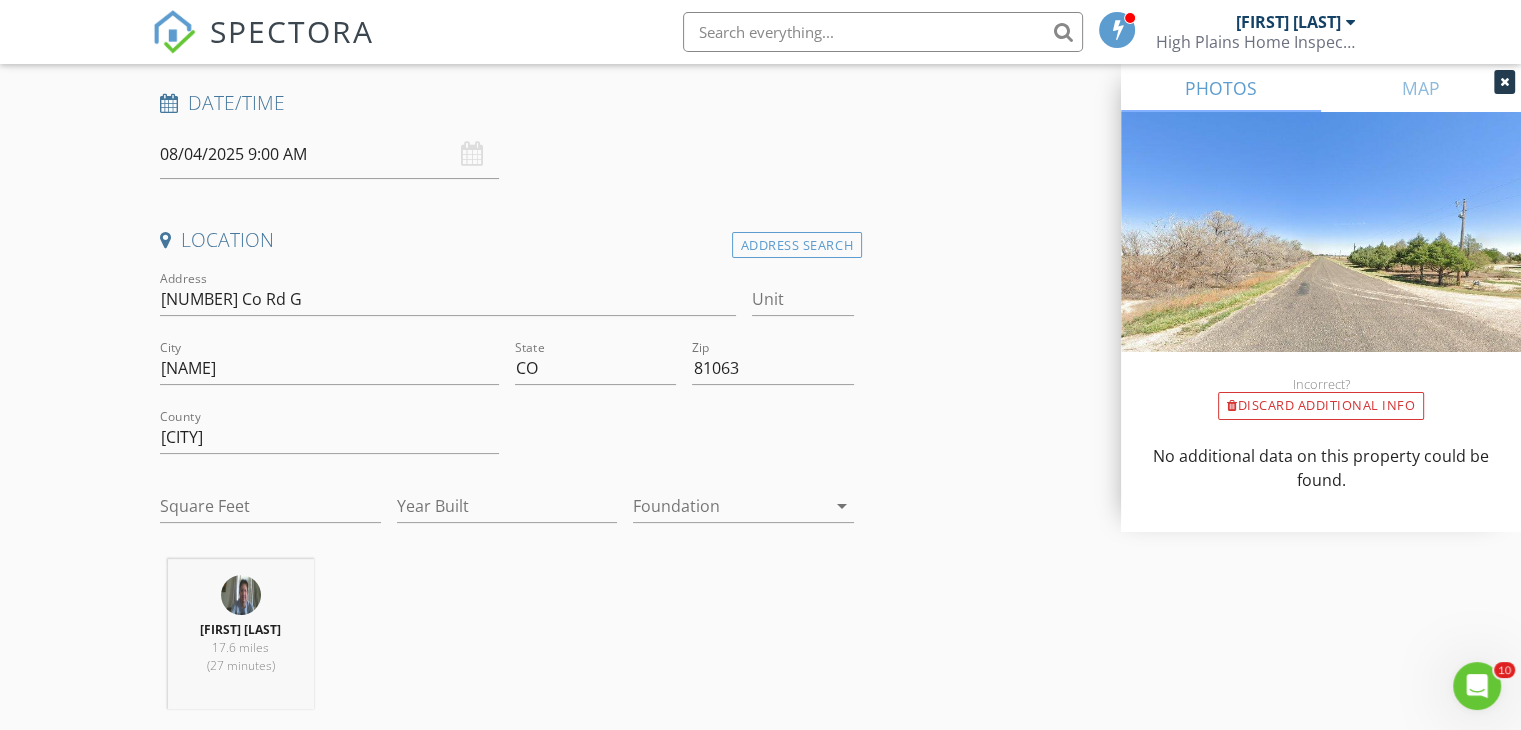 click at bounding box center (729, 506) 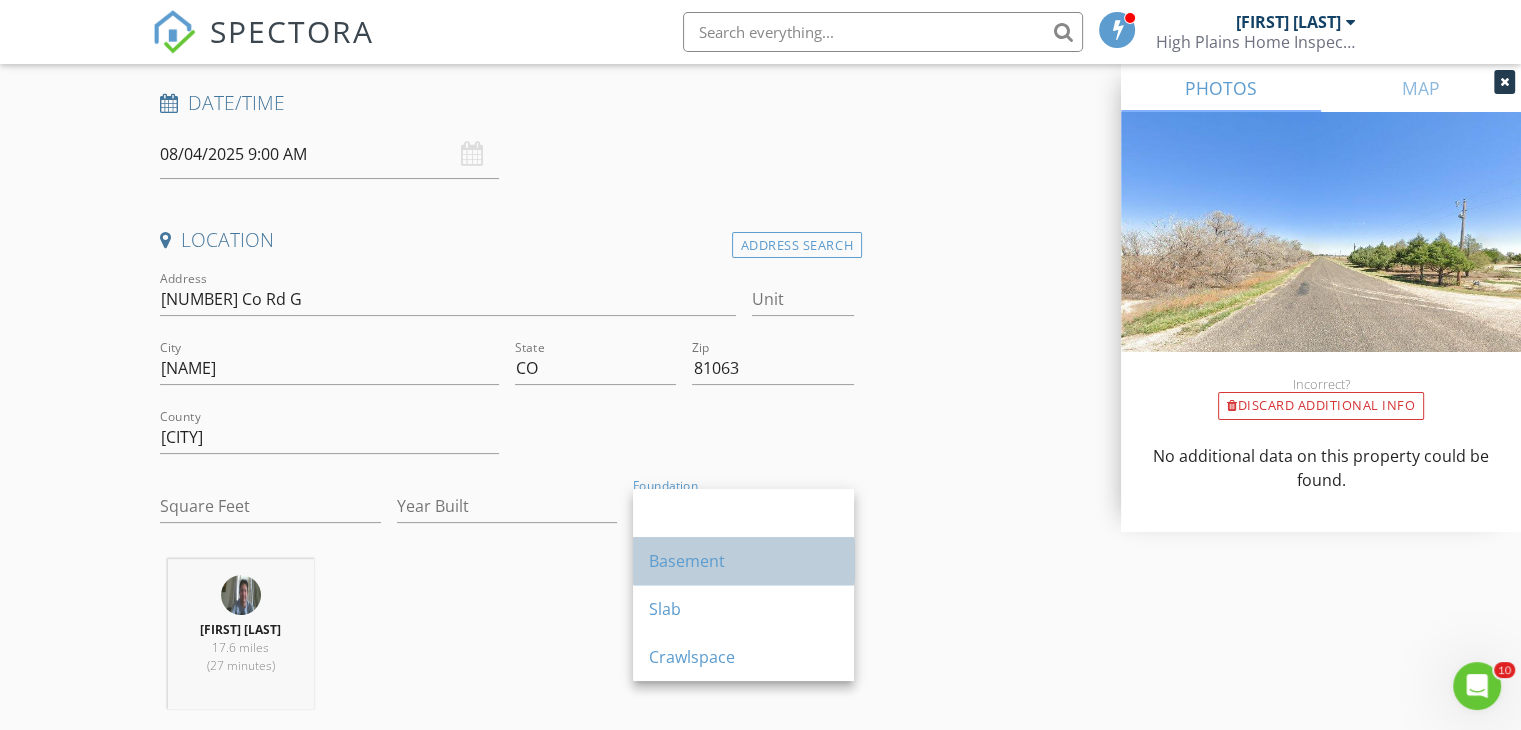 click on "Basement" at bounding box center [743, 561] 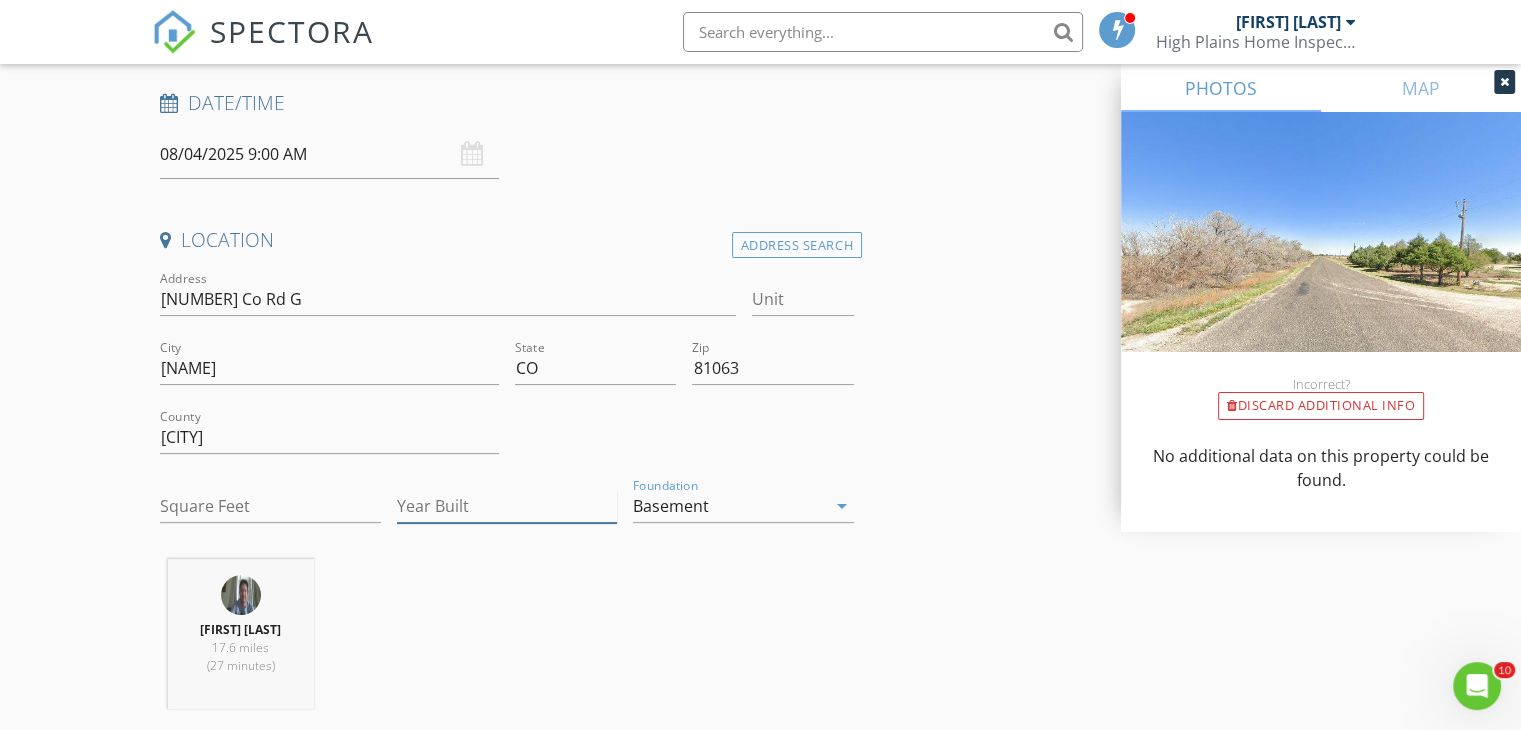 click on "Year Built" at bounding box center [507, 506] 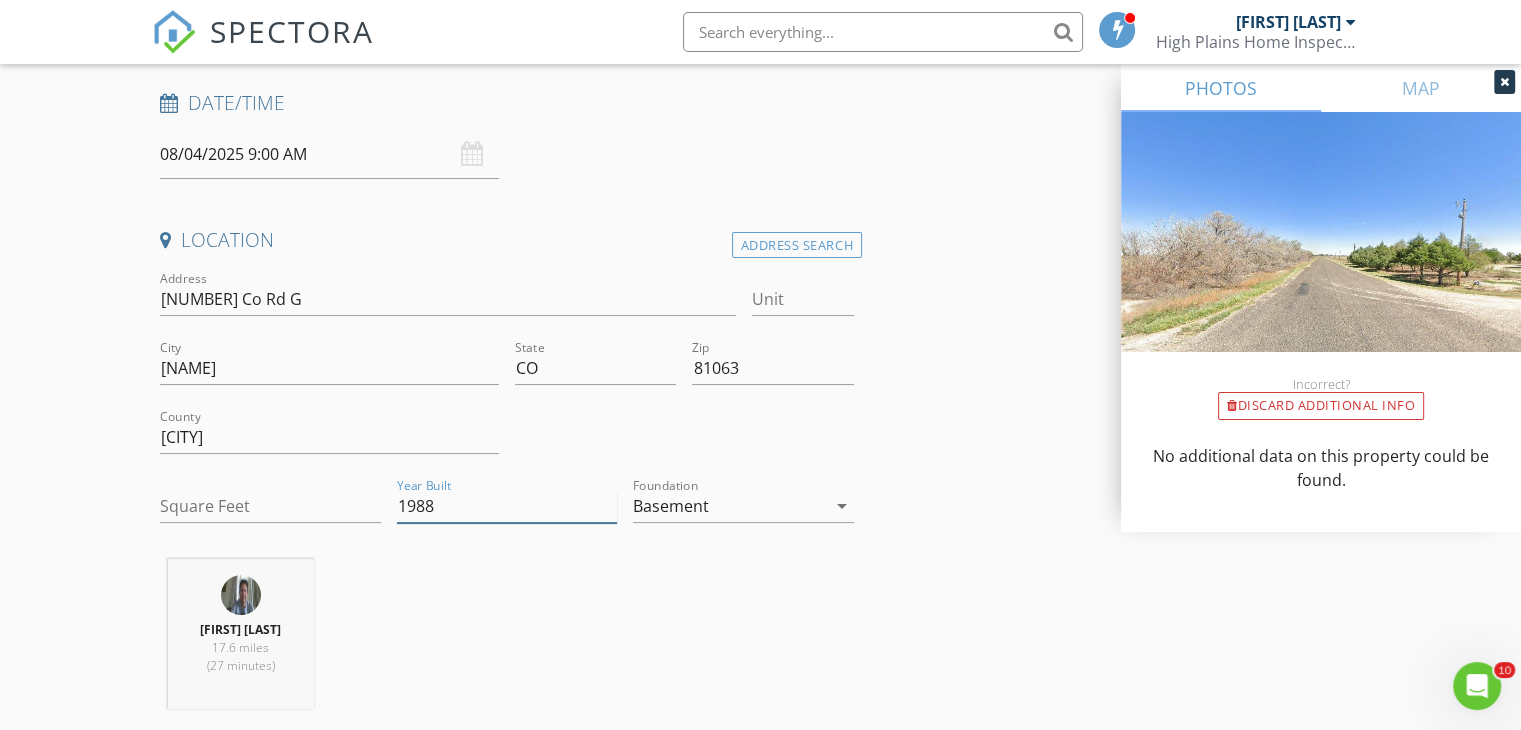 type on "1988" 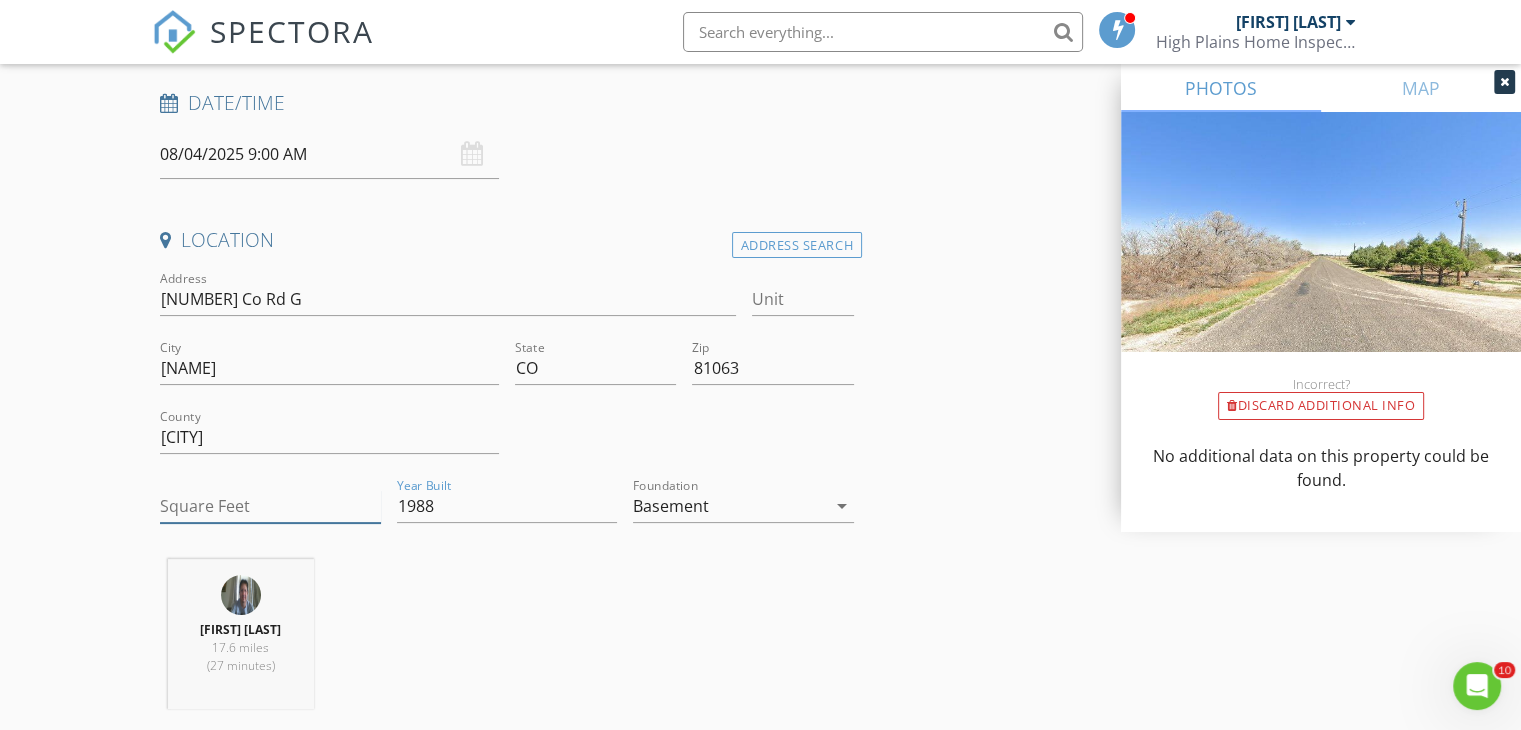 click on "Square Feet" at bounding box center [270, 506] 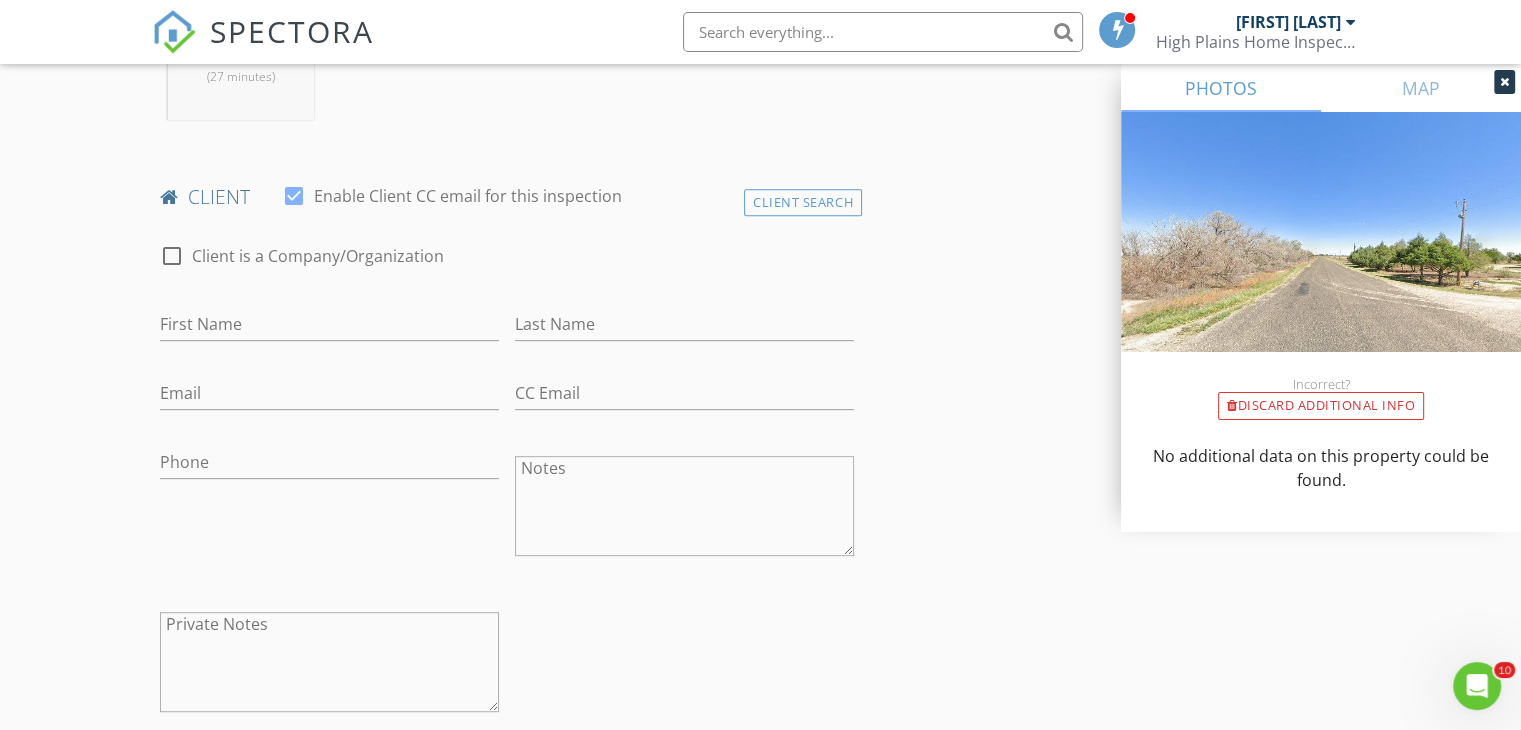 scroll, scrollTop: 900, scrollLeft: 0, axis: vertical 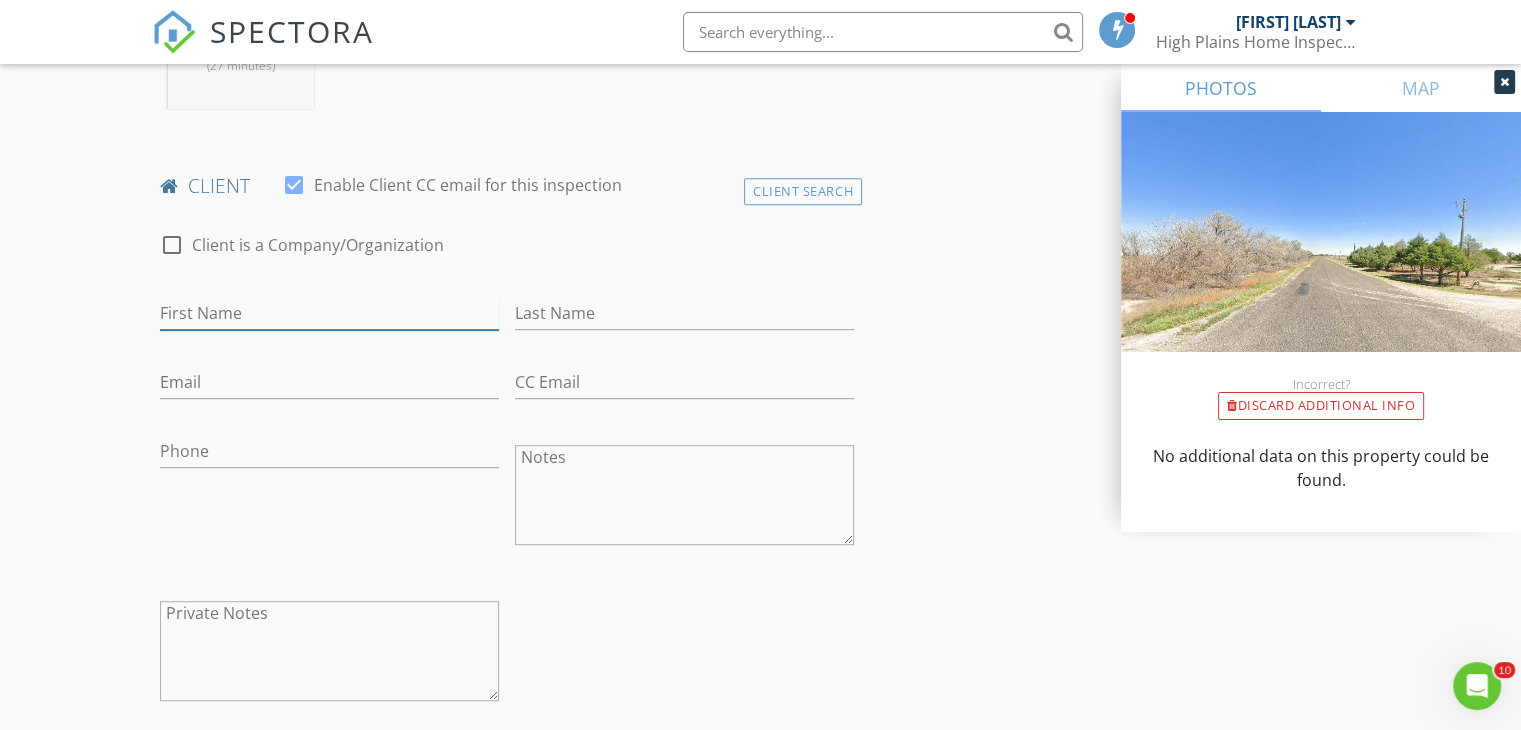 click on "First Name" at bounding box center (329, 313) 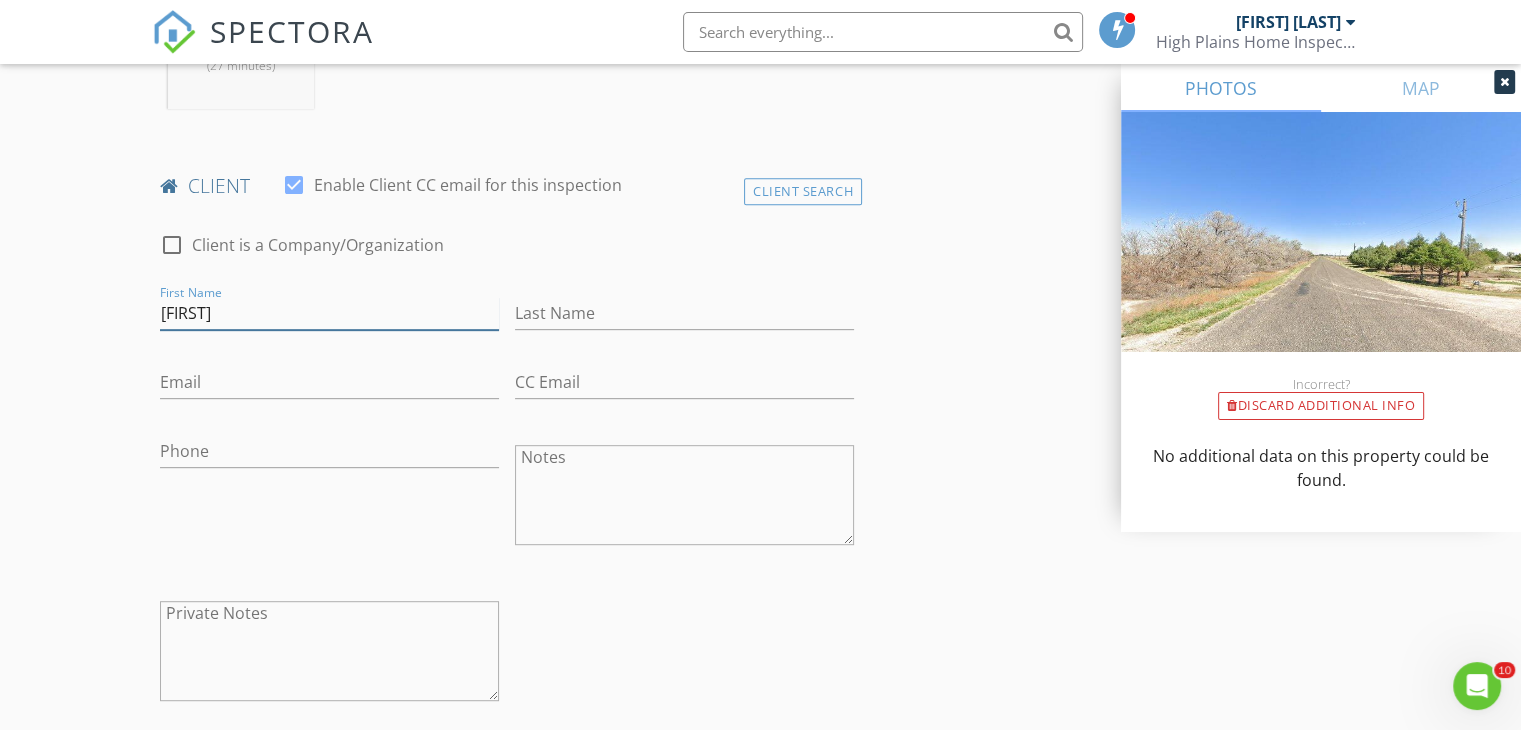 type on "[FIRST]" 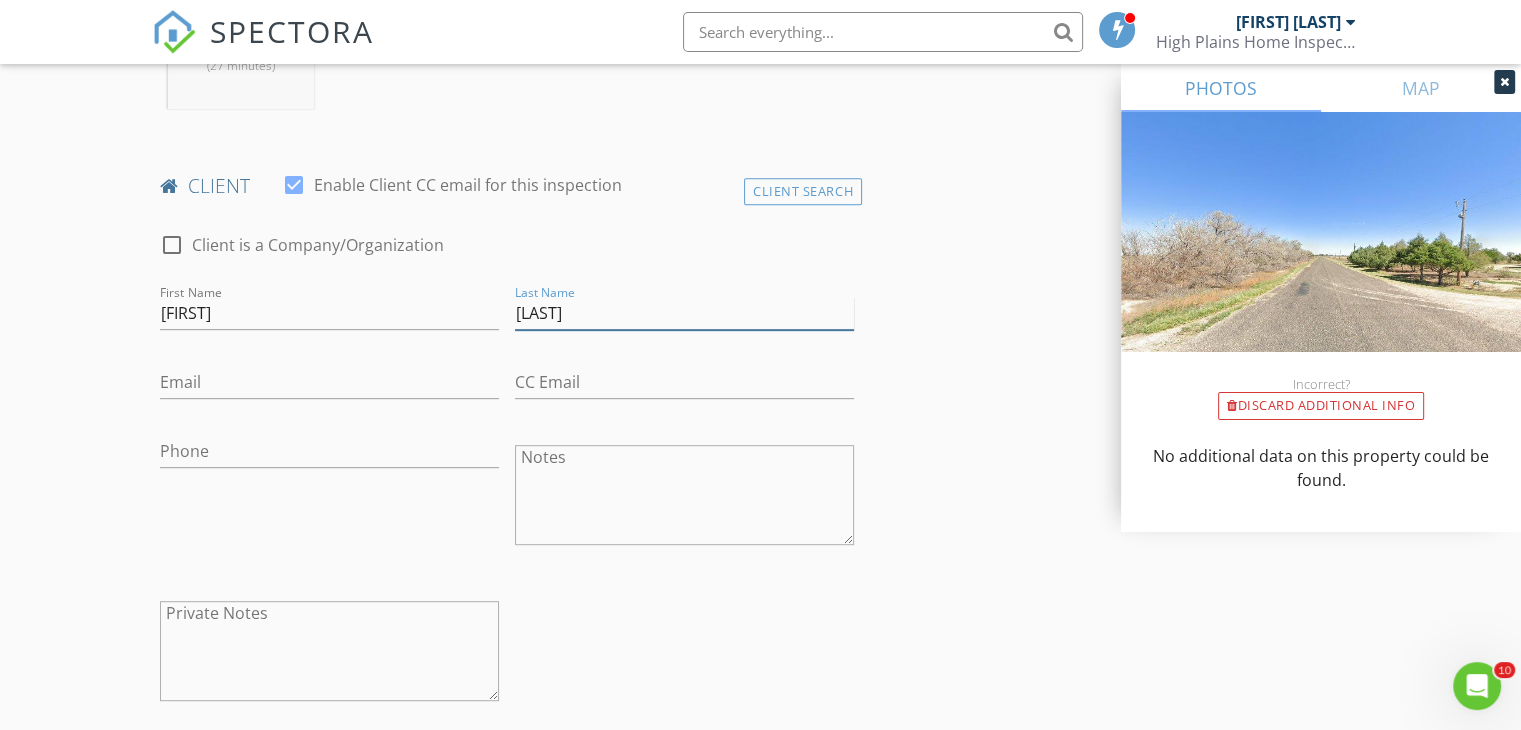 type on "[LAST]" 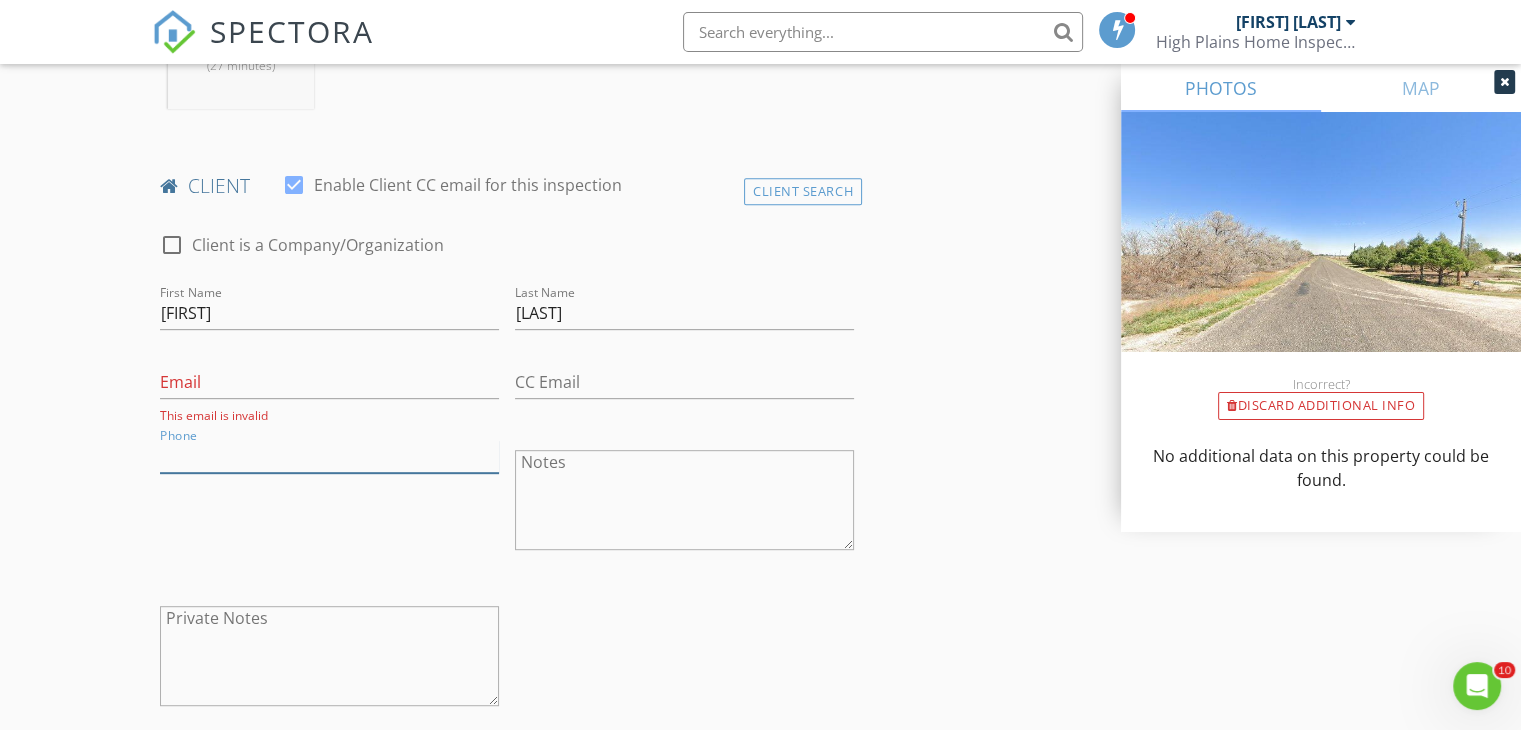 click on "Phone" at bounding box center (329, 456) 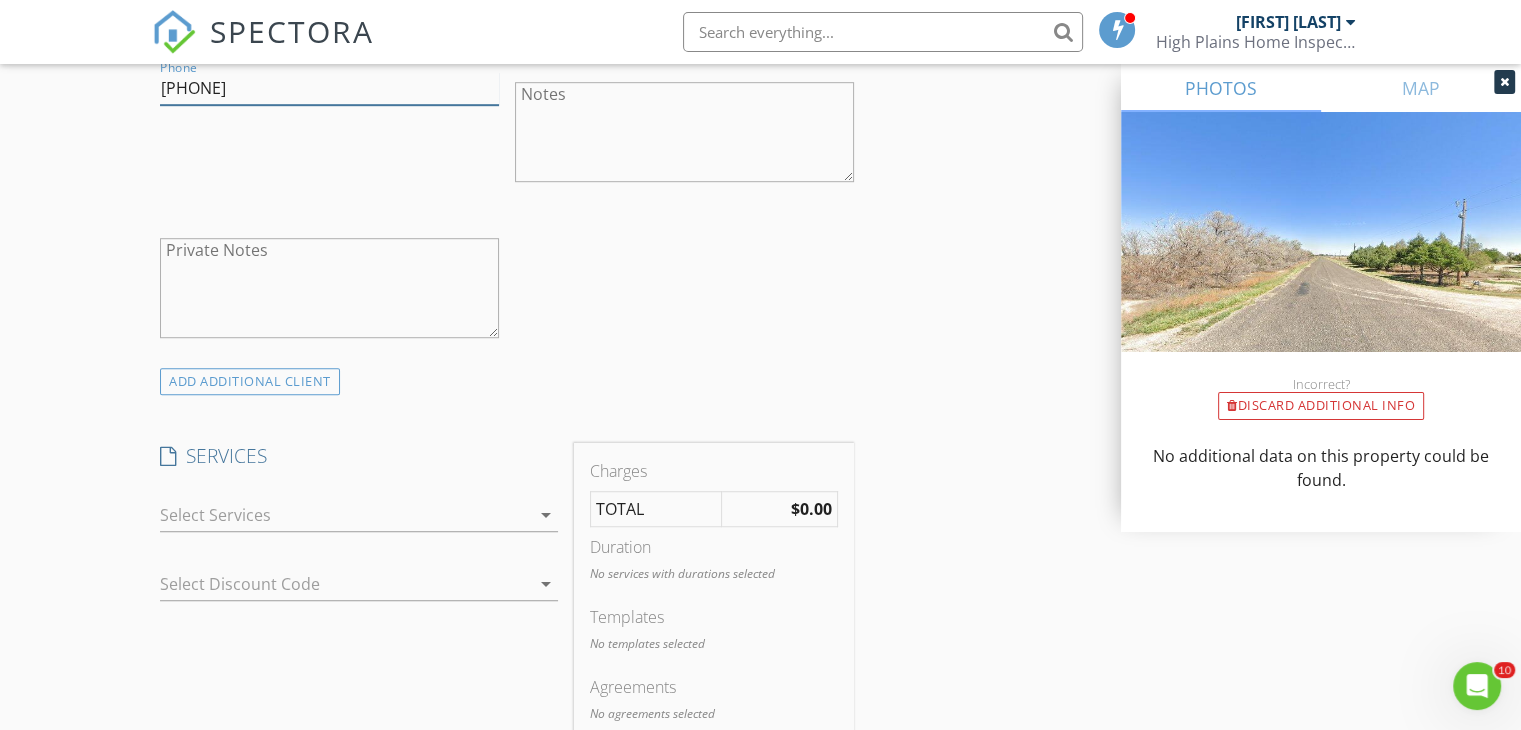 scroll, scrollTop: 1300, scrollLeft: 0, axis: vertical 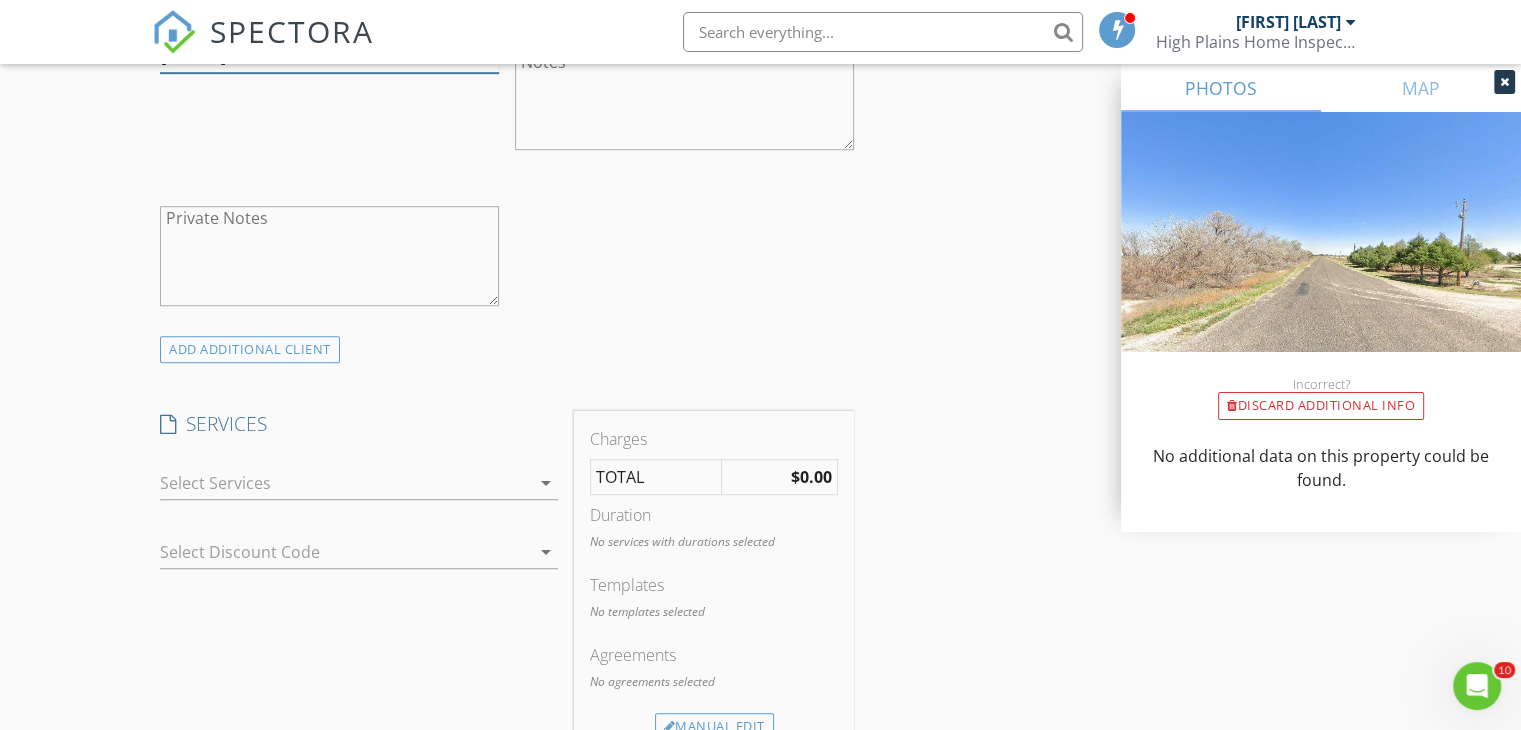 type on "[PHONE]" 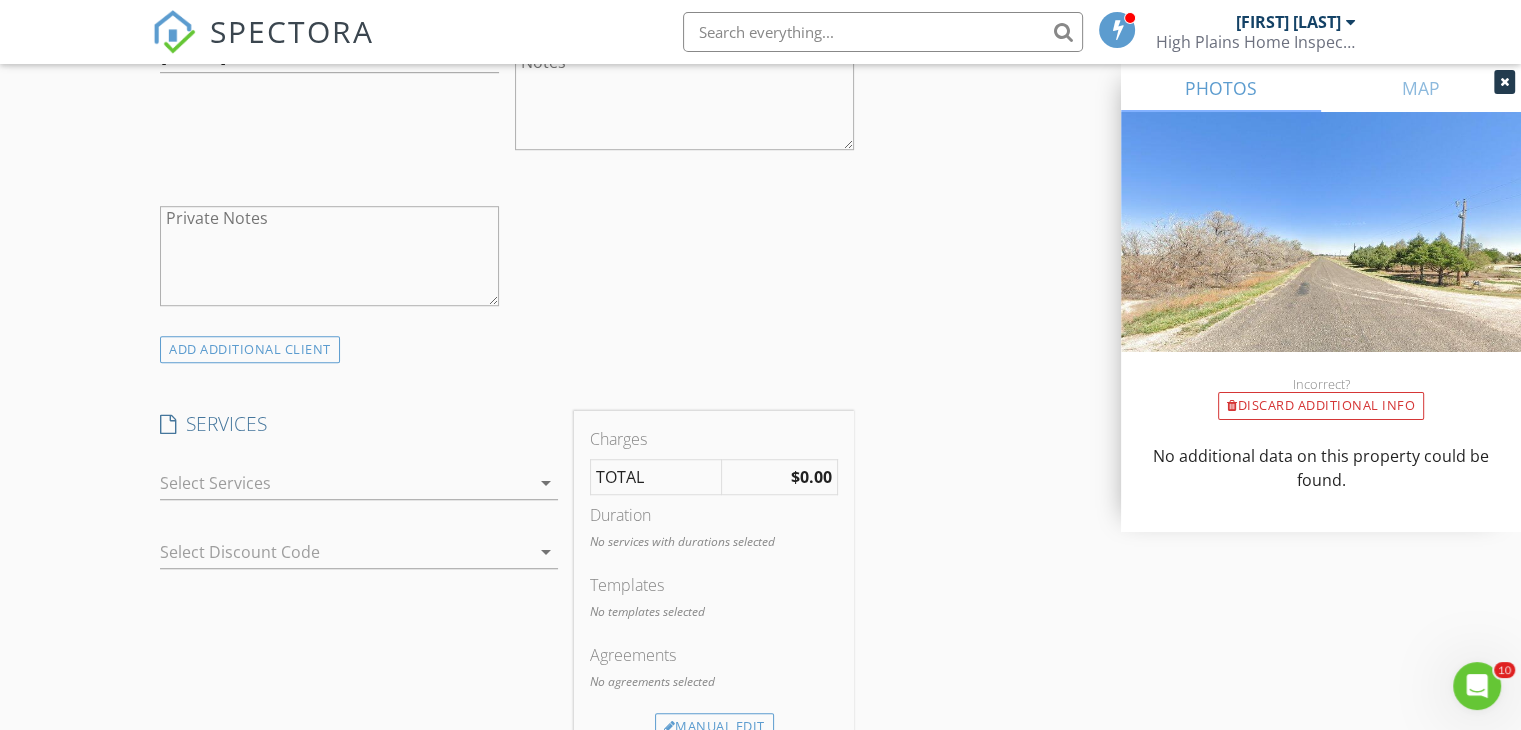 click at bounding box center (345, 483) 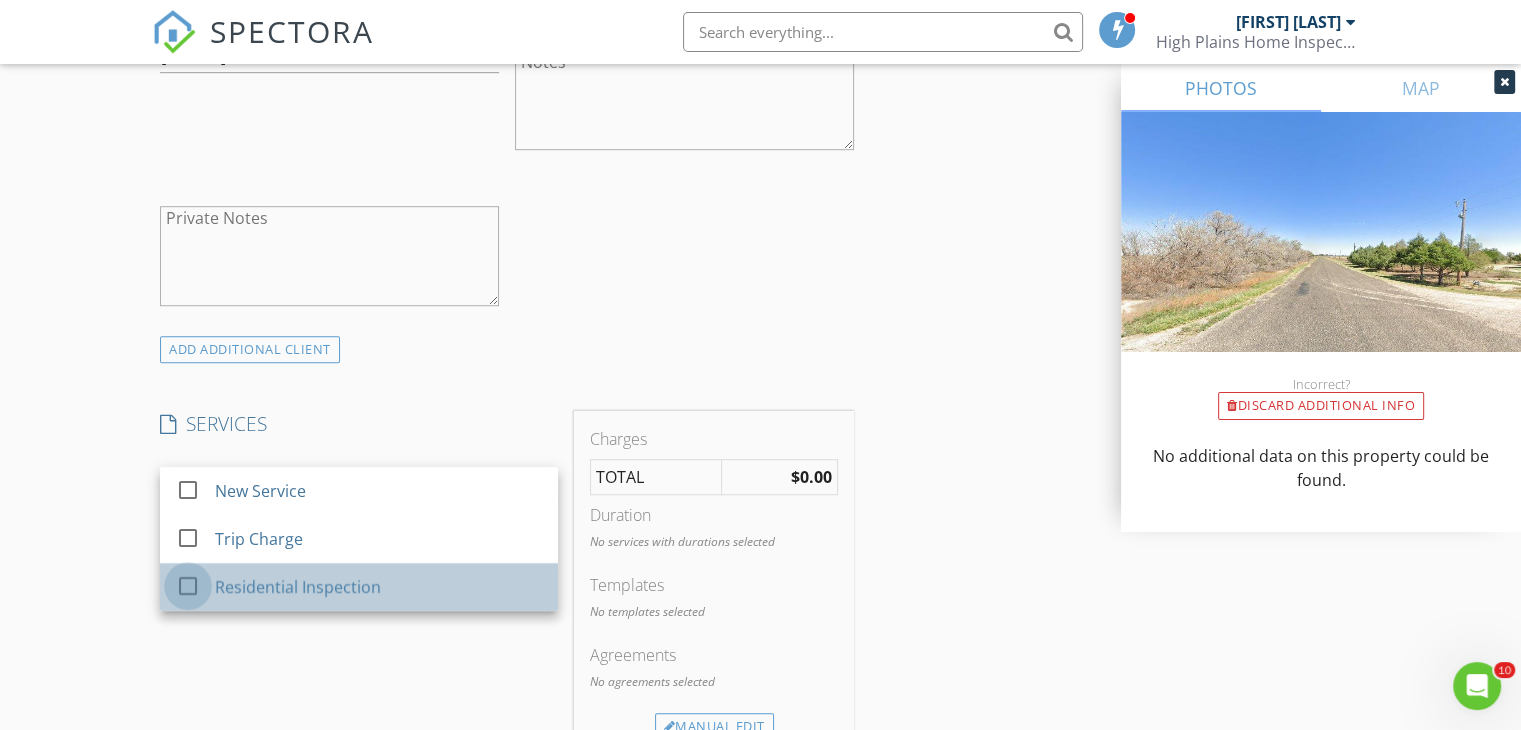 click at bounding box center (188, 586) 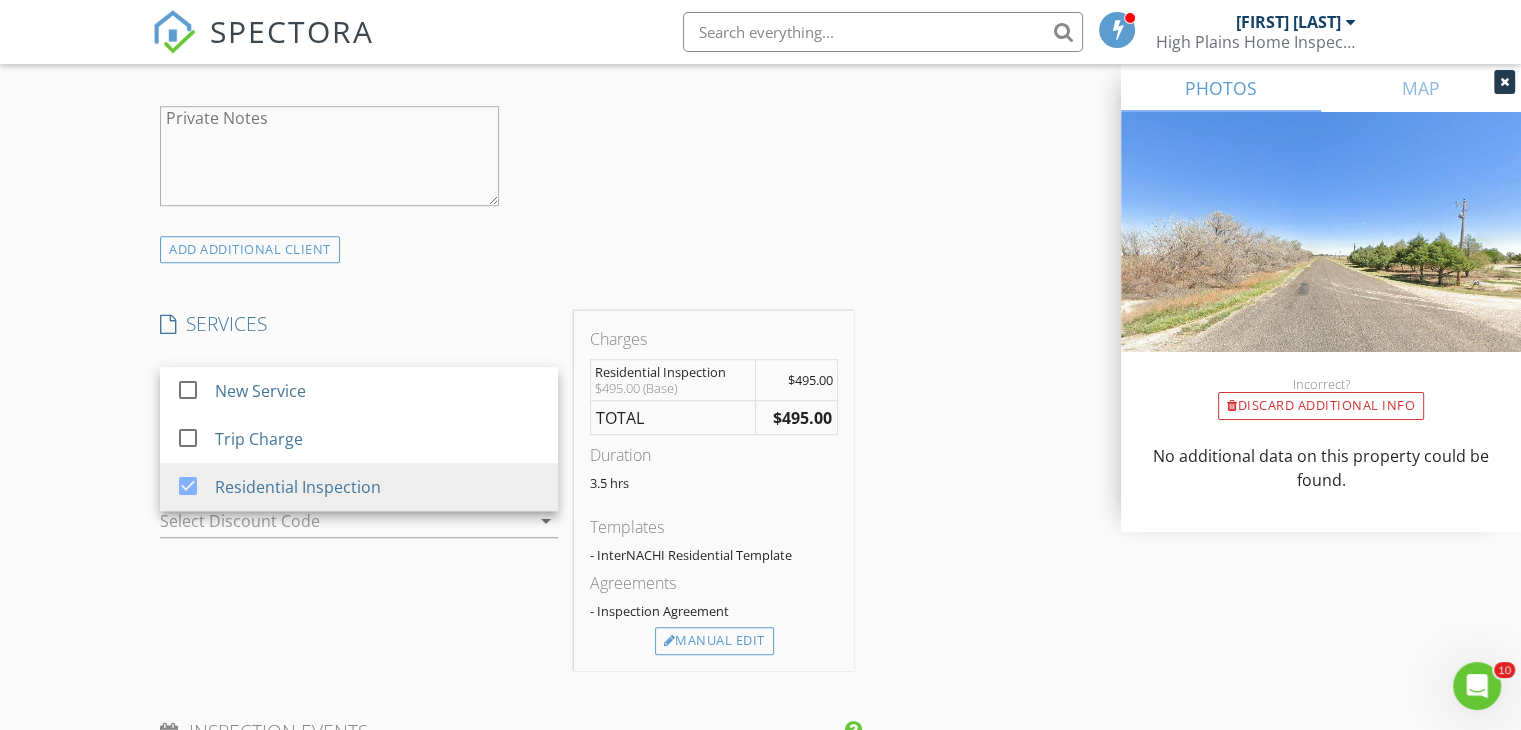 scroll, scrollTop: 1500, scrollLeft: 0, axis: vertical 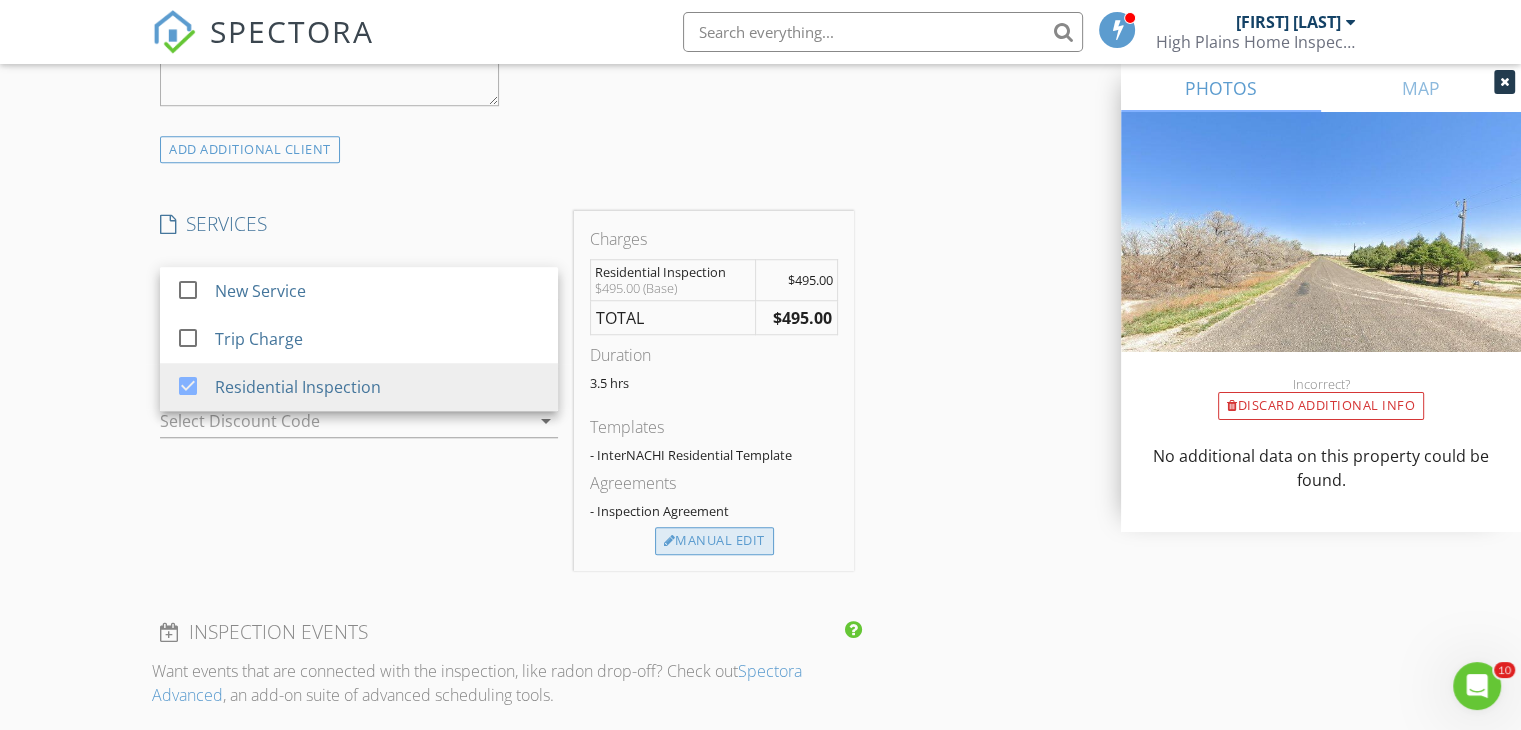 click on "Manual Edit" at bounding box center [714, 541] 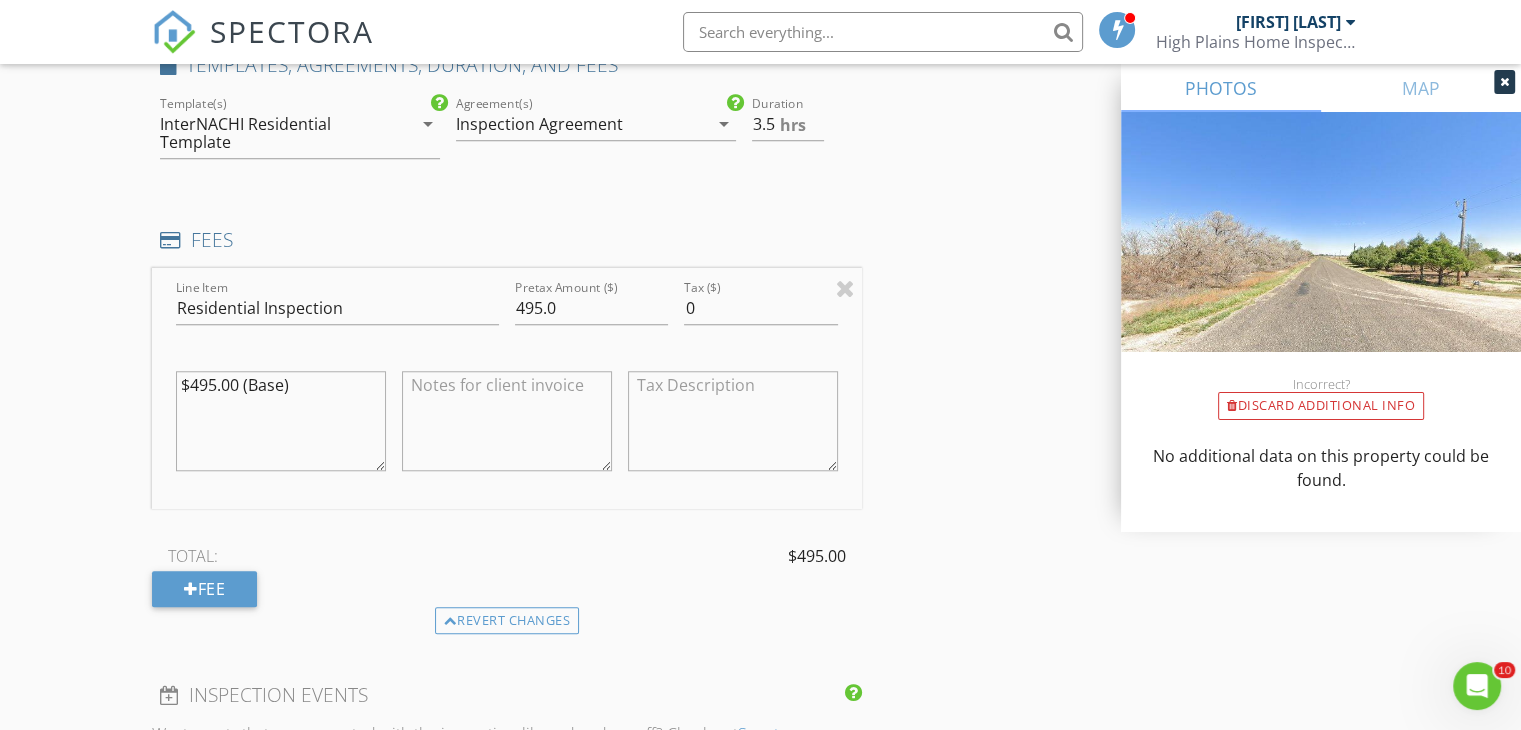 scroll, scrollTop: 1700, scrollLeft: 0, axis: vertical 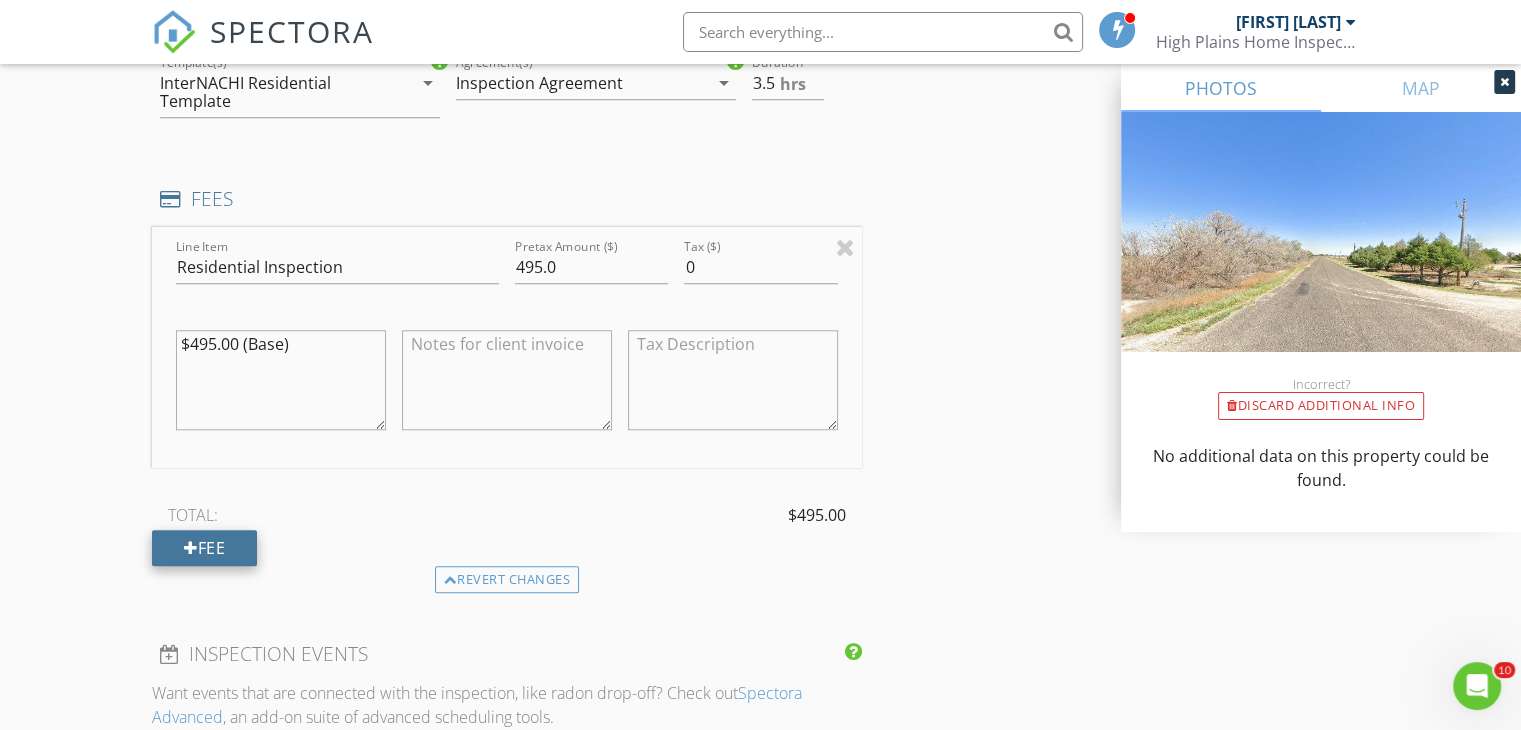 click on "Fee" at bounding box center [204, 548] 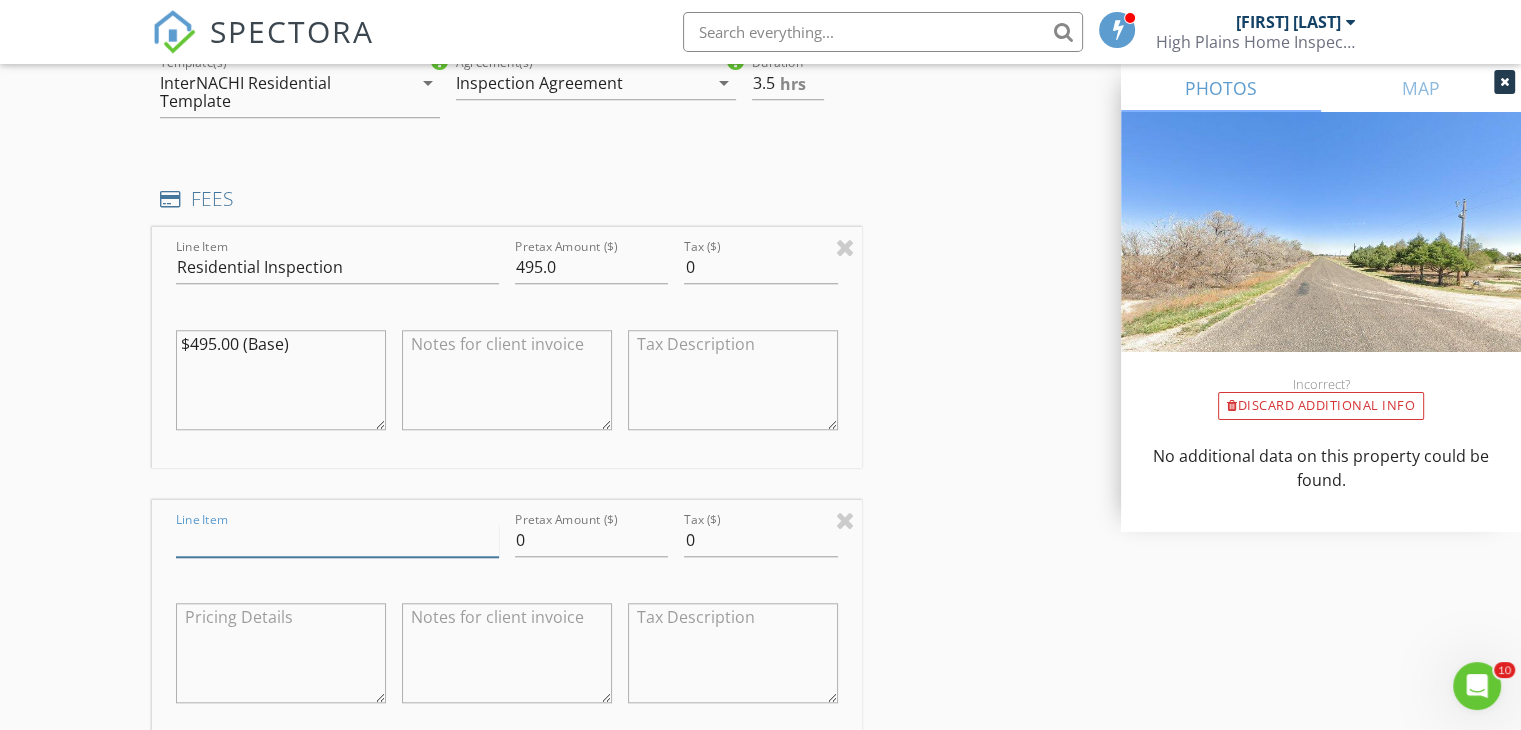 click on "Line Item" at bounding box center (337, 540) 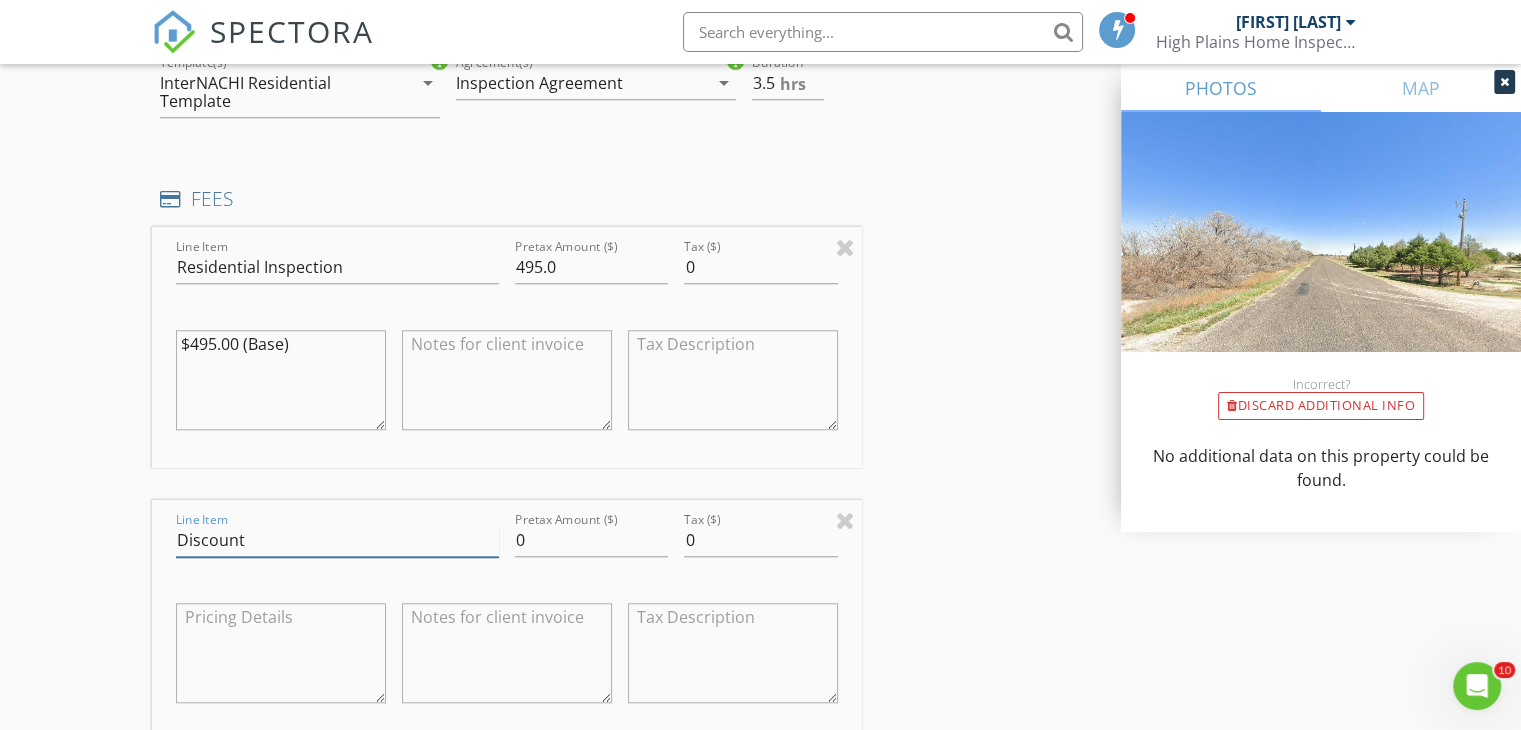 type on "Discount" 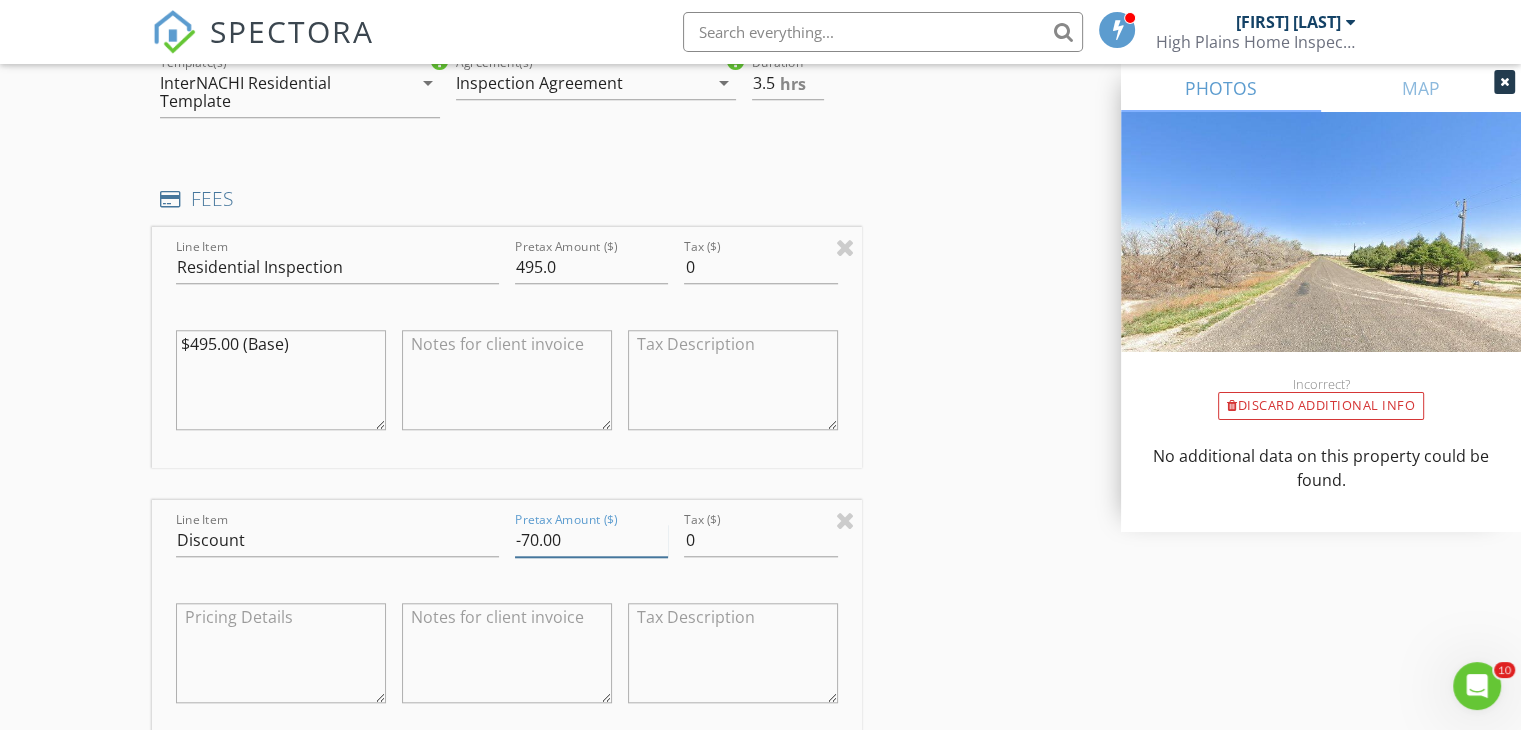 type on "-70.00" 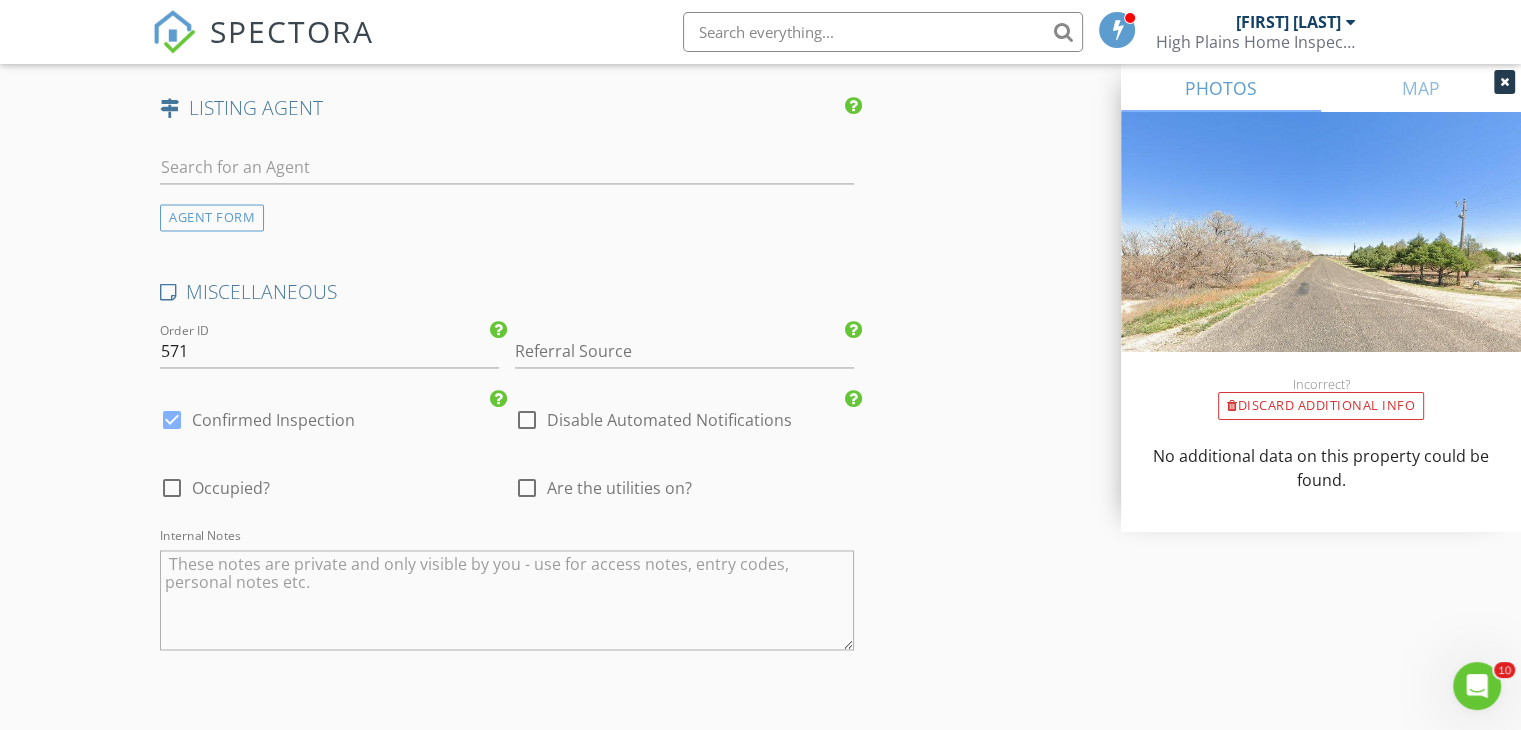 scroll, scrollTop: 3200, scrollLeft: 0, axis: vertical 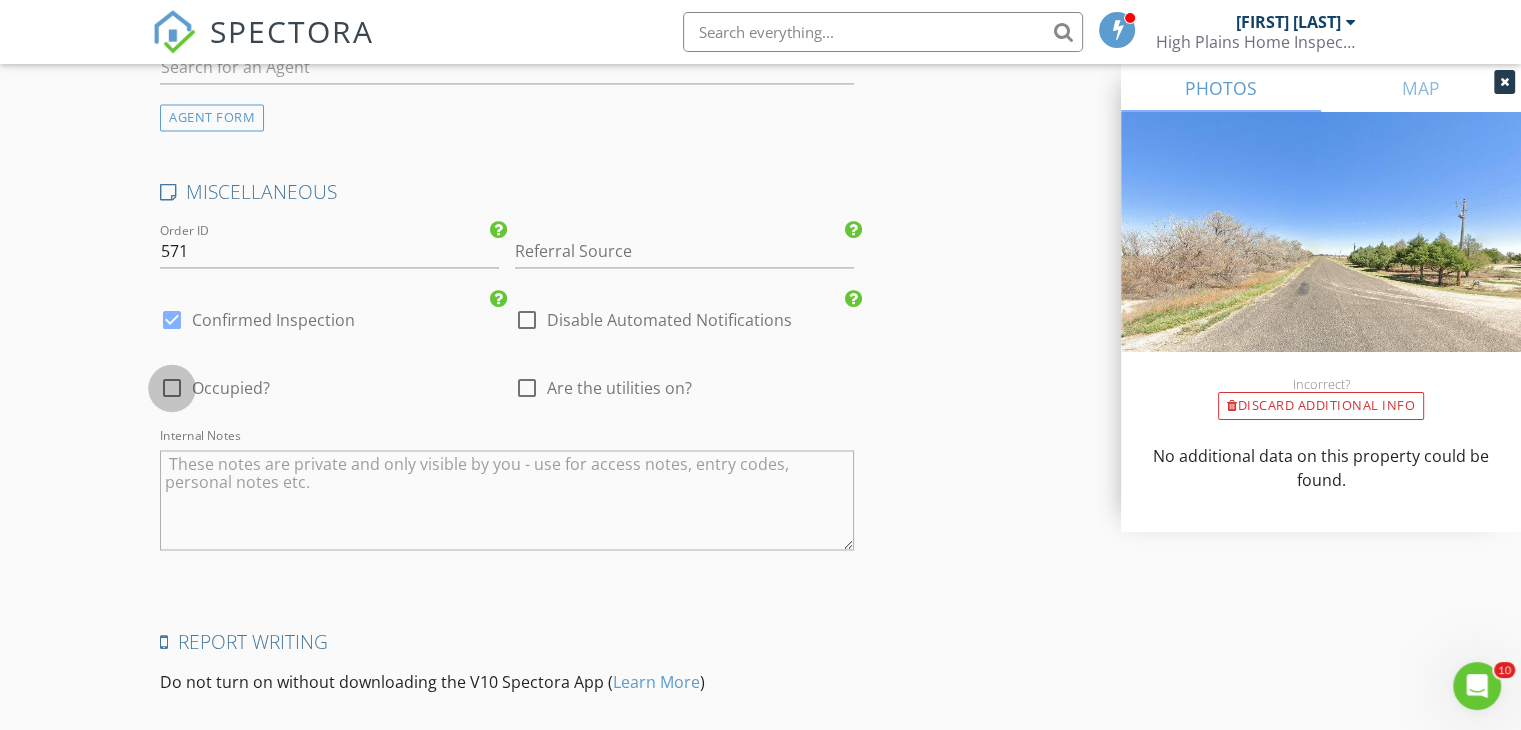 click at bounding box center [172, 388] 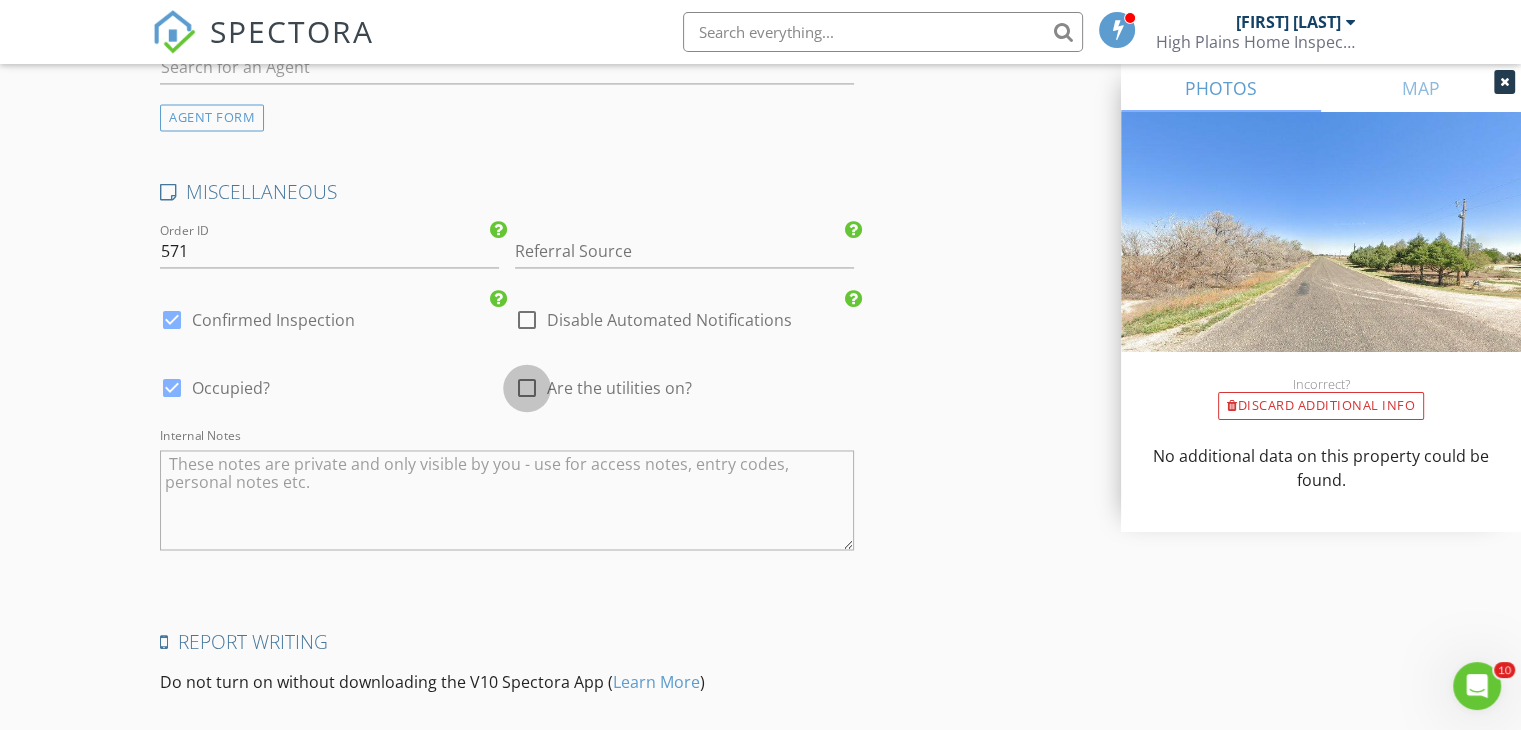 click at bounding box center [527, 388] 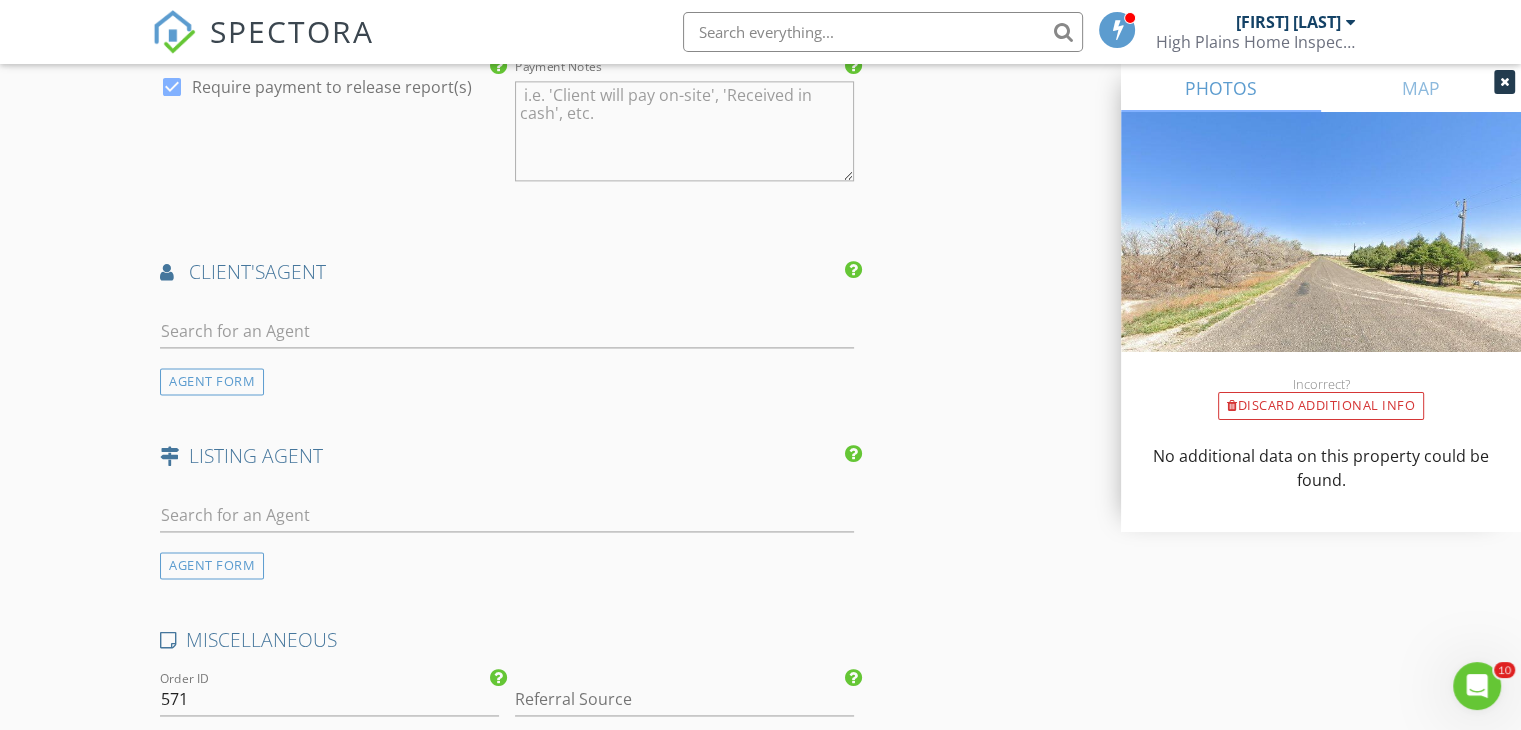 scroll, scrollTop: 2700, scrollLeft: 0, axis: vertical 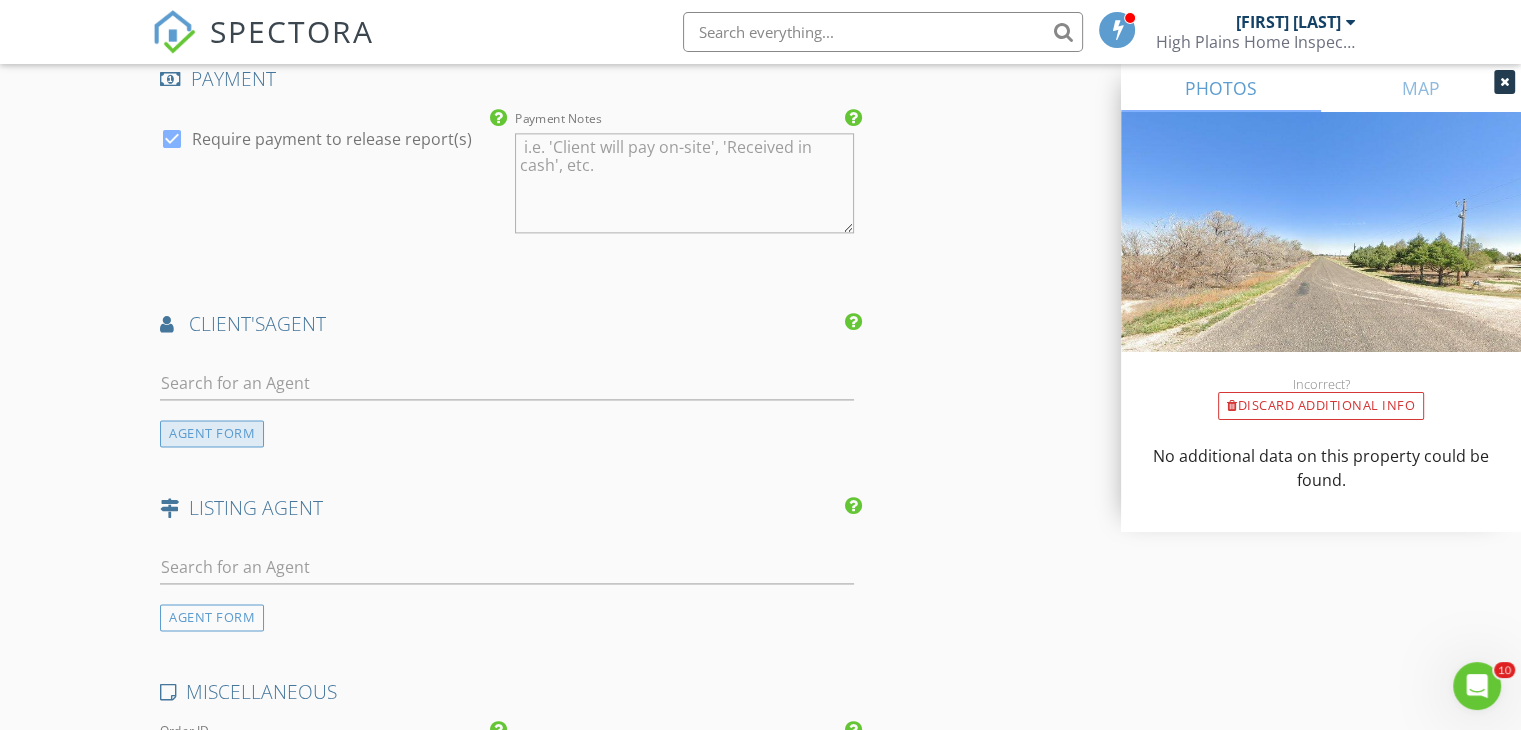 click on "AGENT FORM" at bounding box center (212, 433) 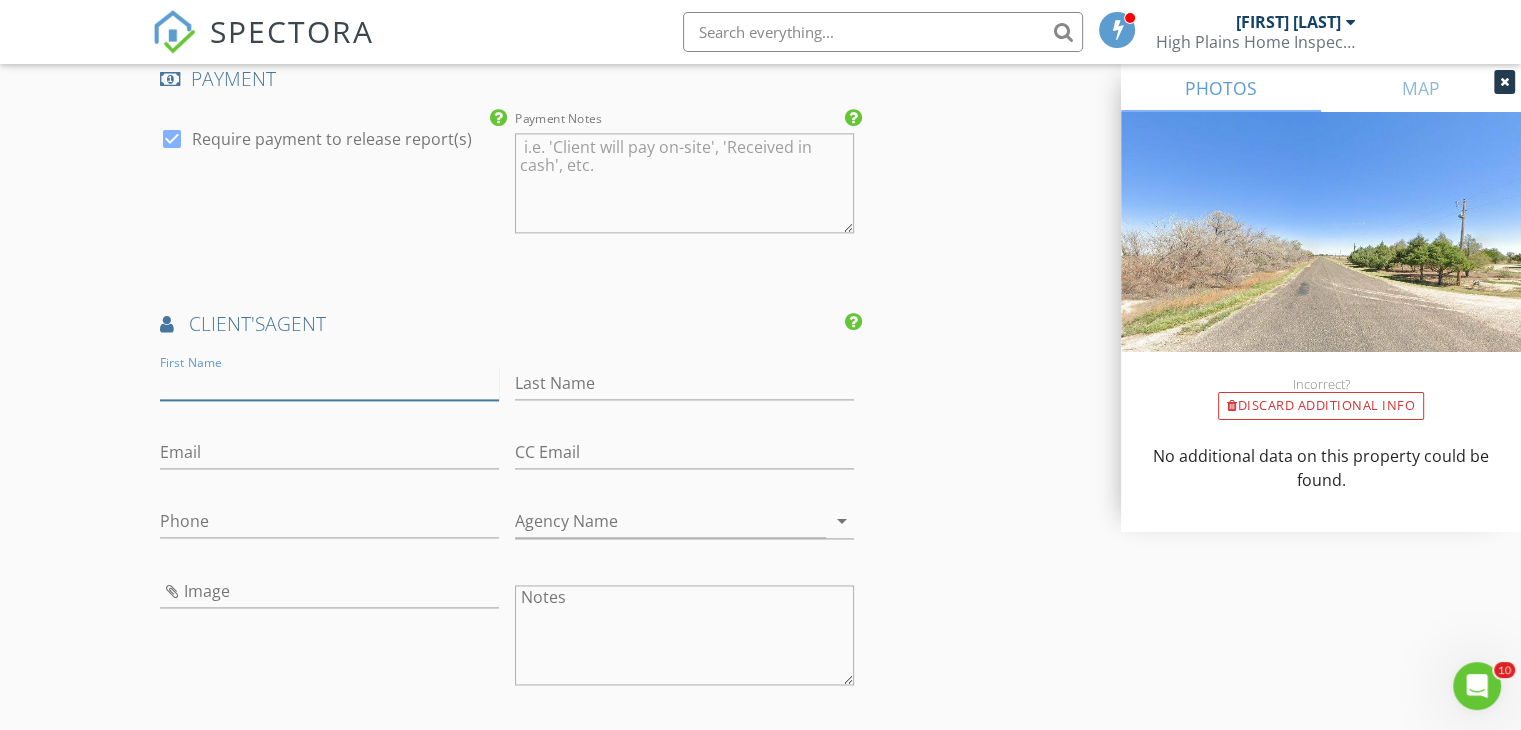 click on "First Name" at bounding box center (329, 383) 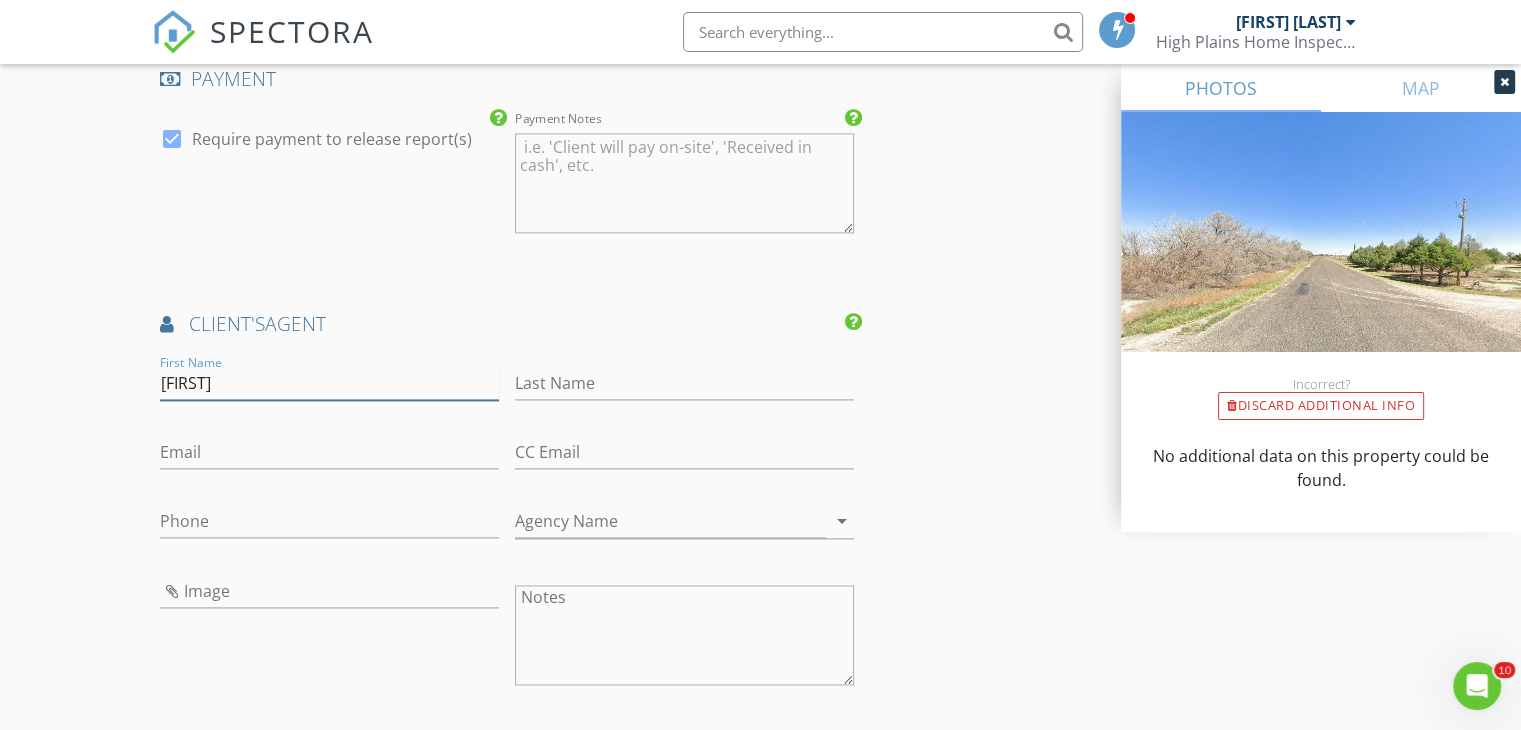 type on "[FIRST]" 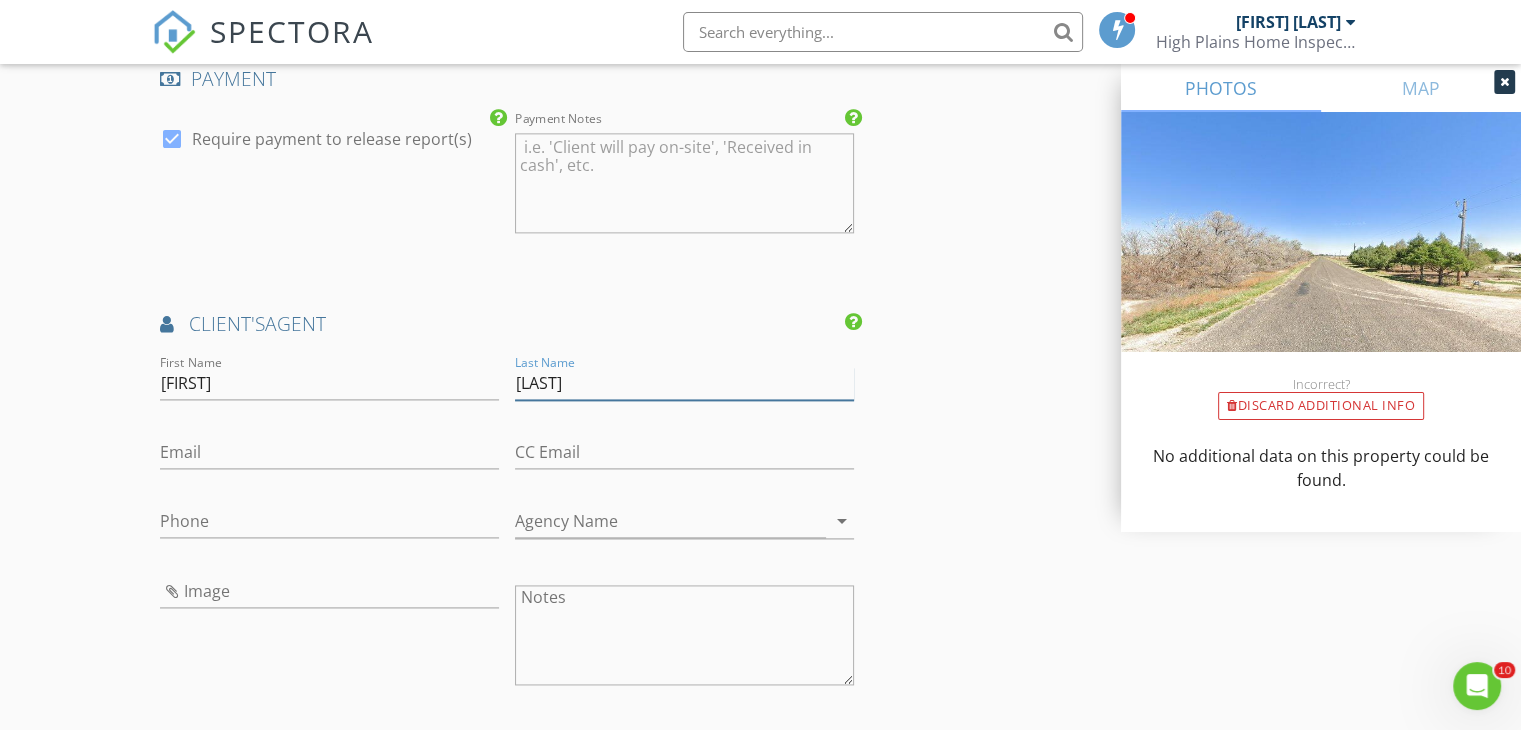 type on "[LAST]" 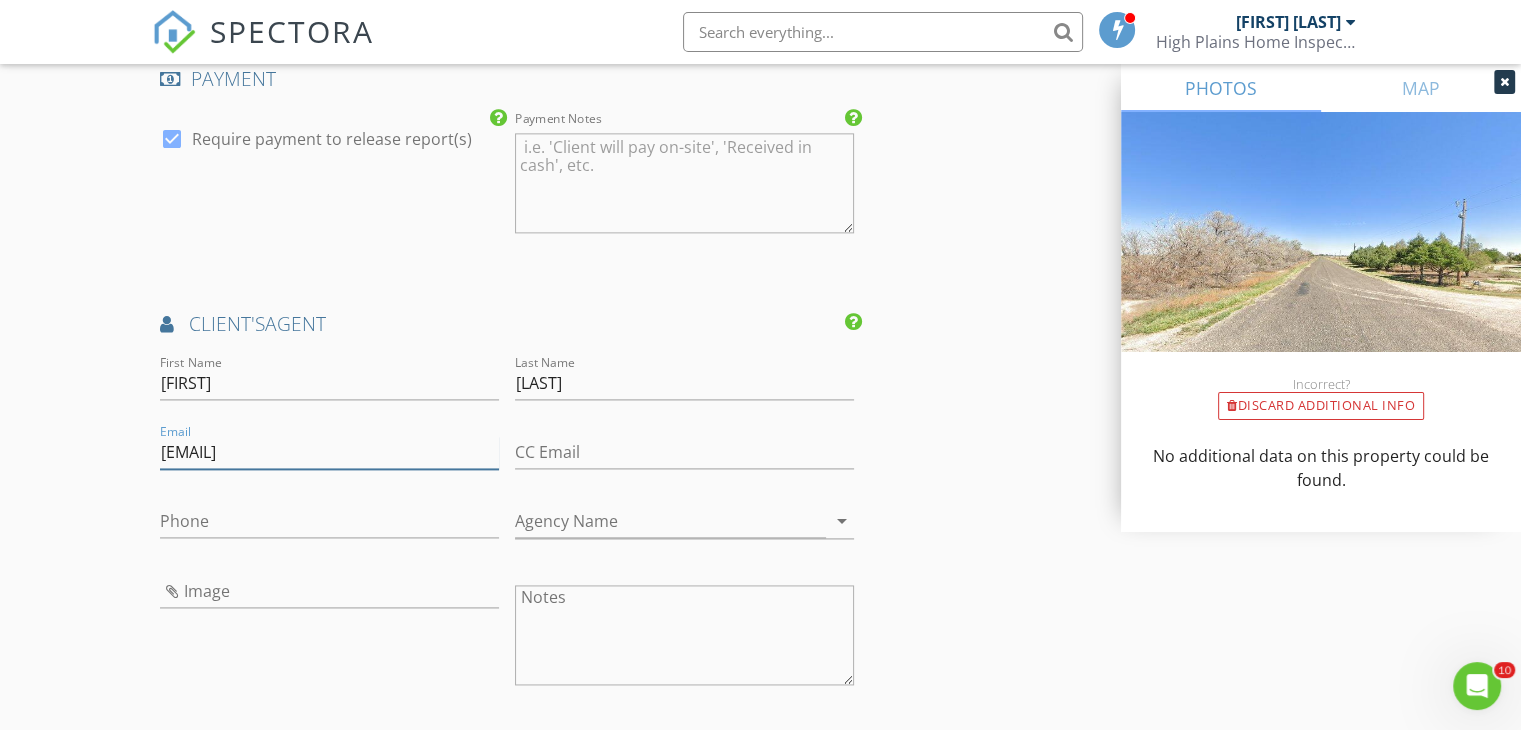 type on "[EMAIL]" 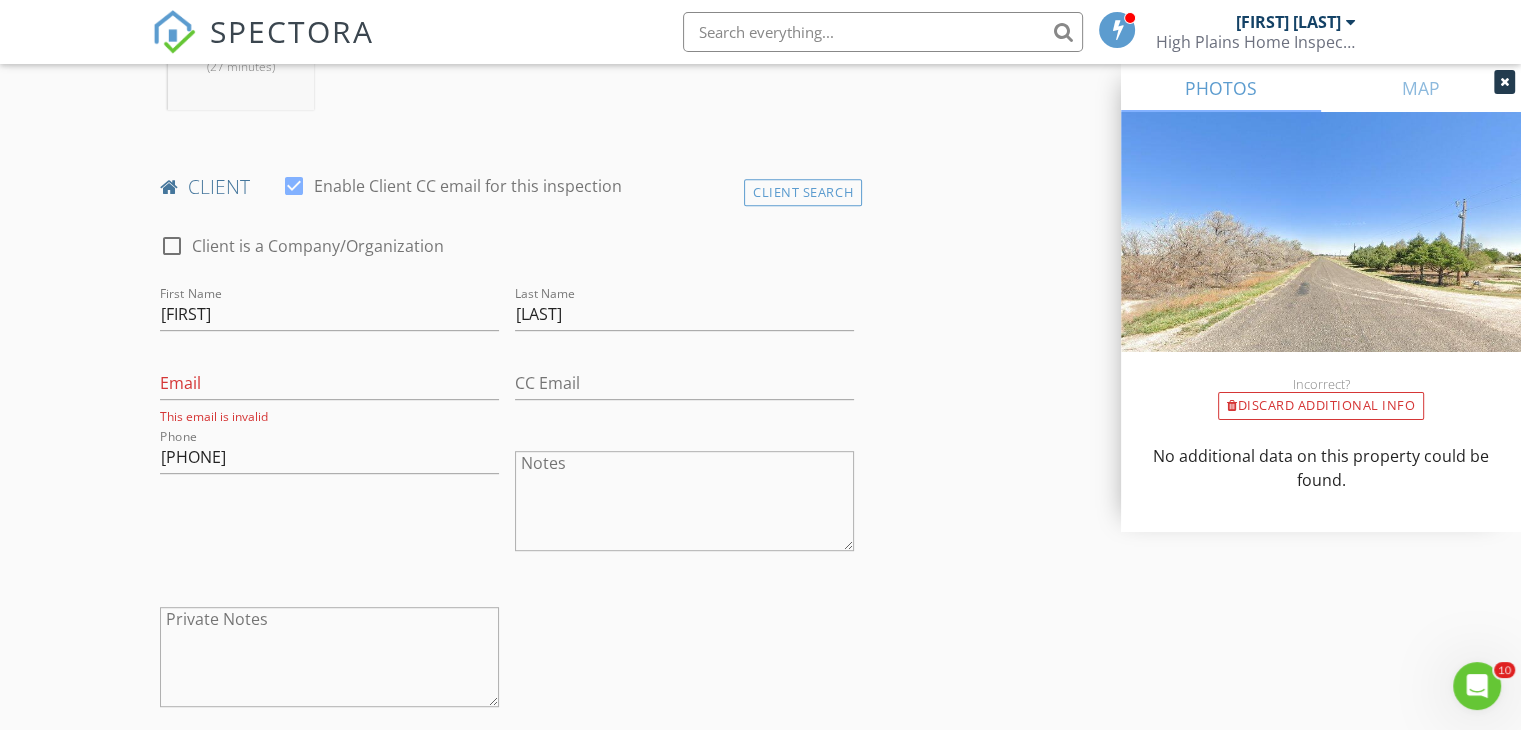 scroll, scrollTop: 900, scrollLeft: 0, axis: vertical 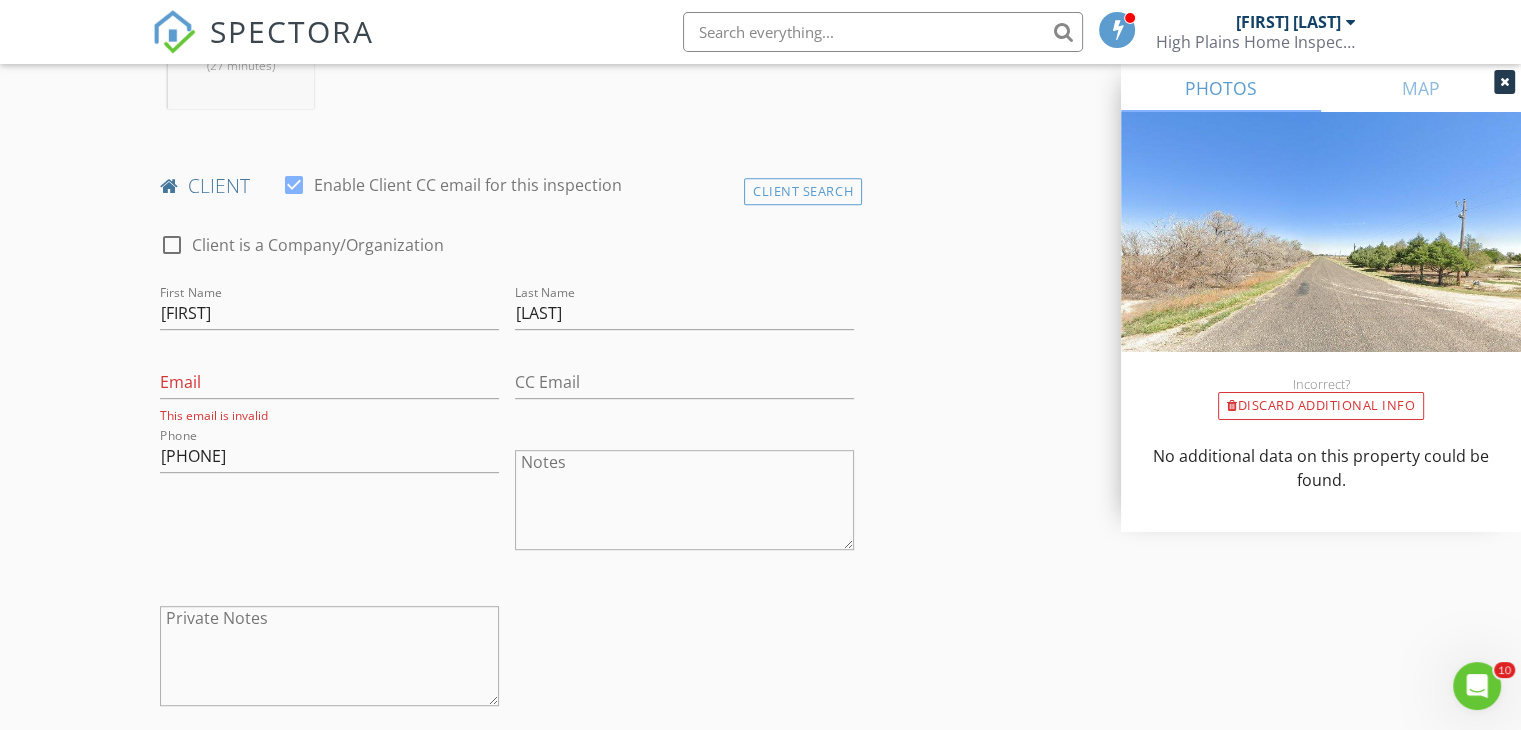 type on "[PHONE]" 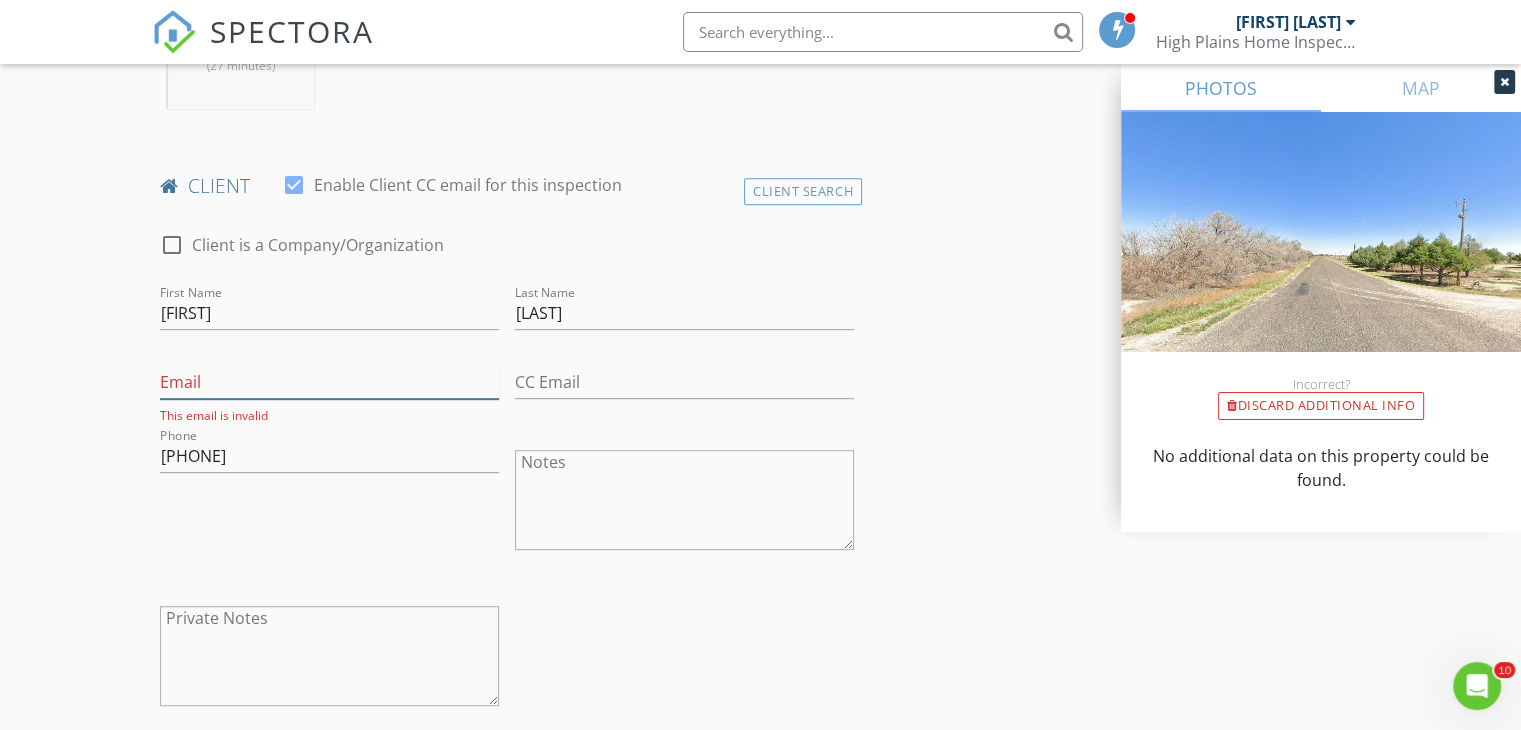 click on "Email" at bounding box center [329, 382] 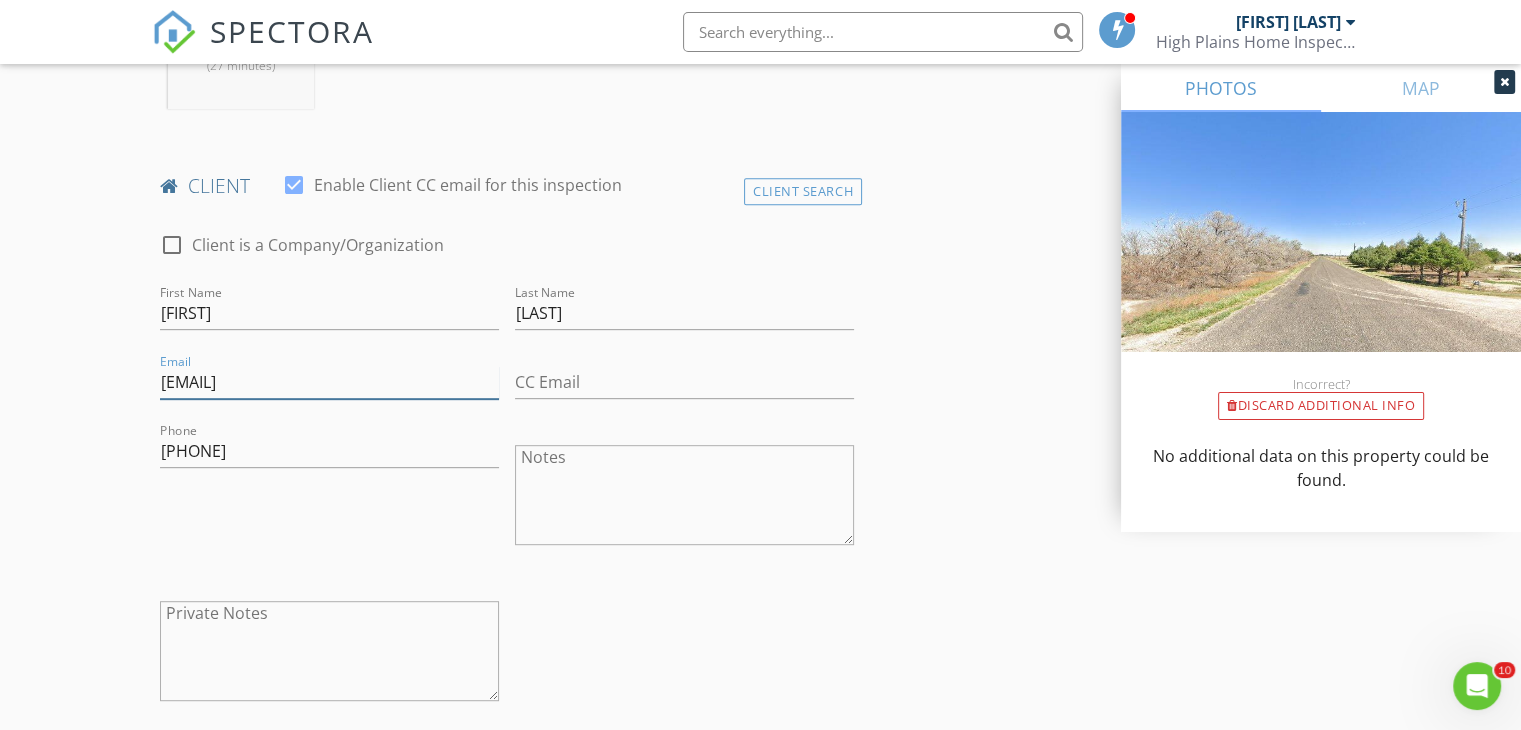type on "[EMAIL]" 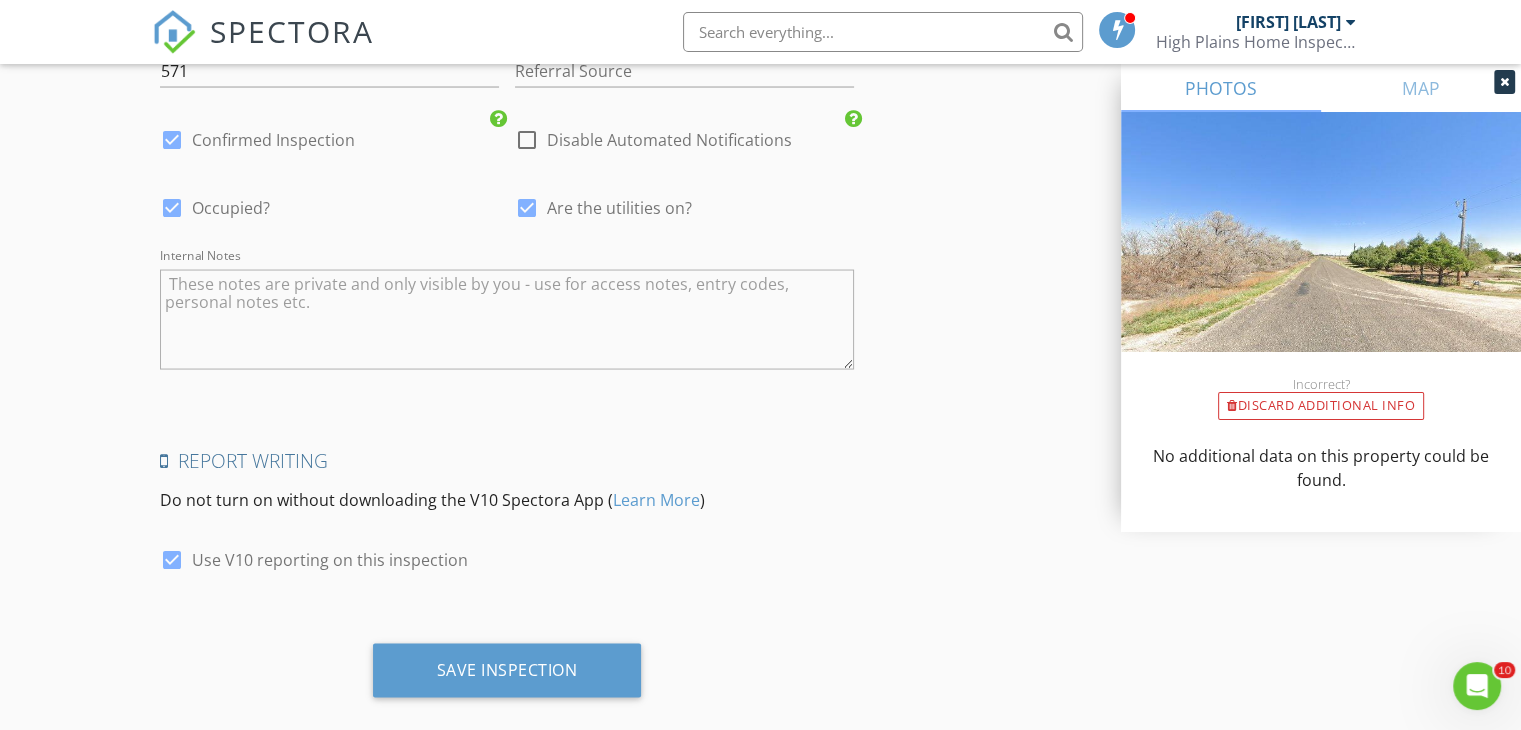 scroll, scrollTop: 3856, scrollLeft: 0, axis: vertical 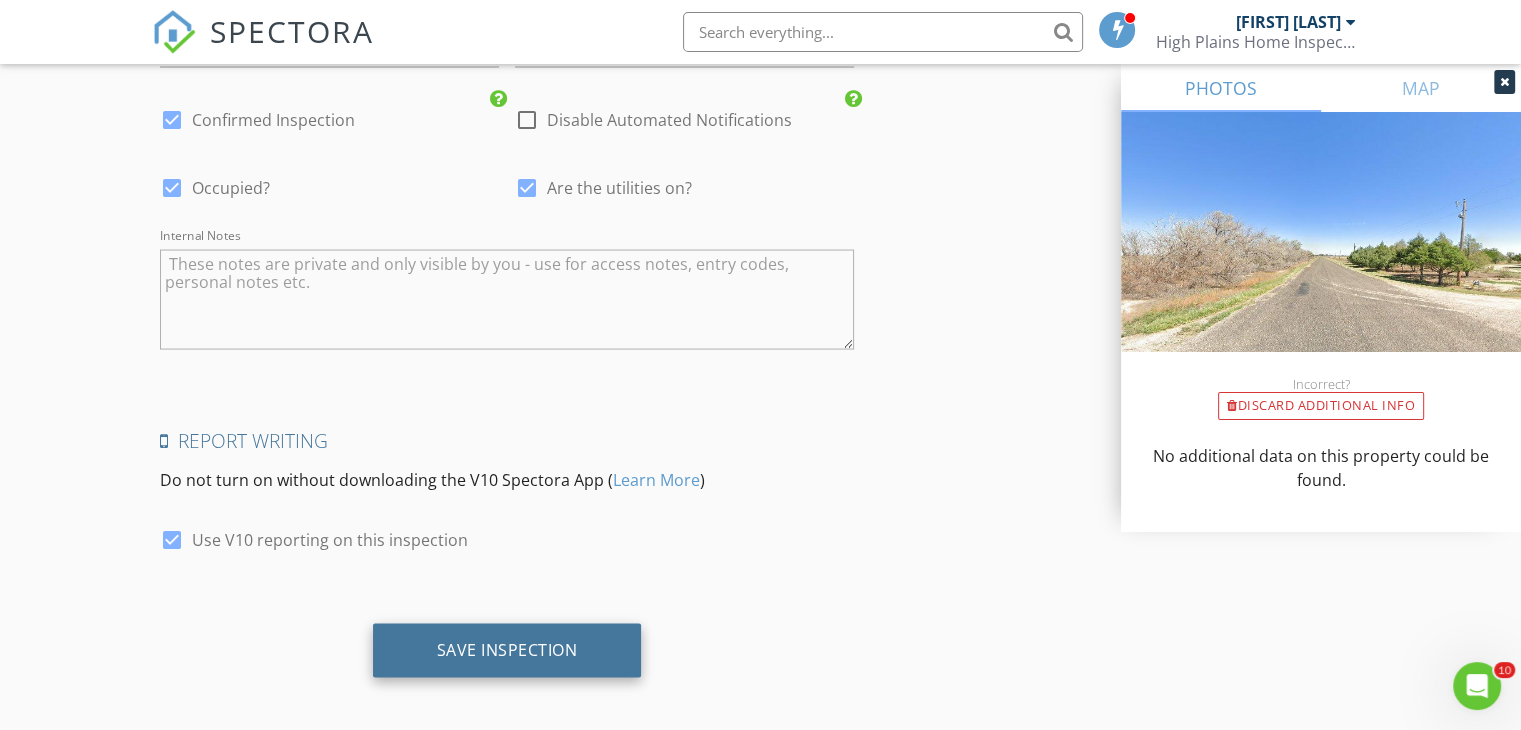 click on "Save Inspection" at bounding box center (507, 650) 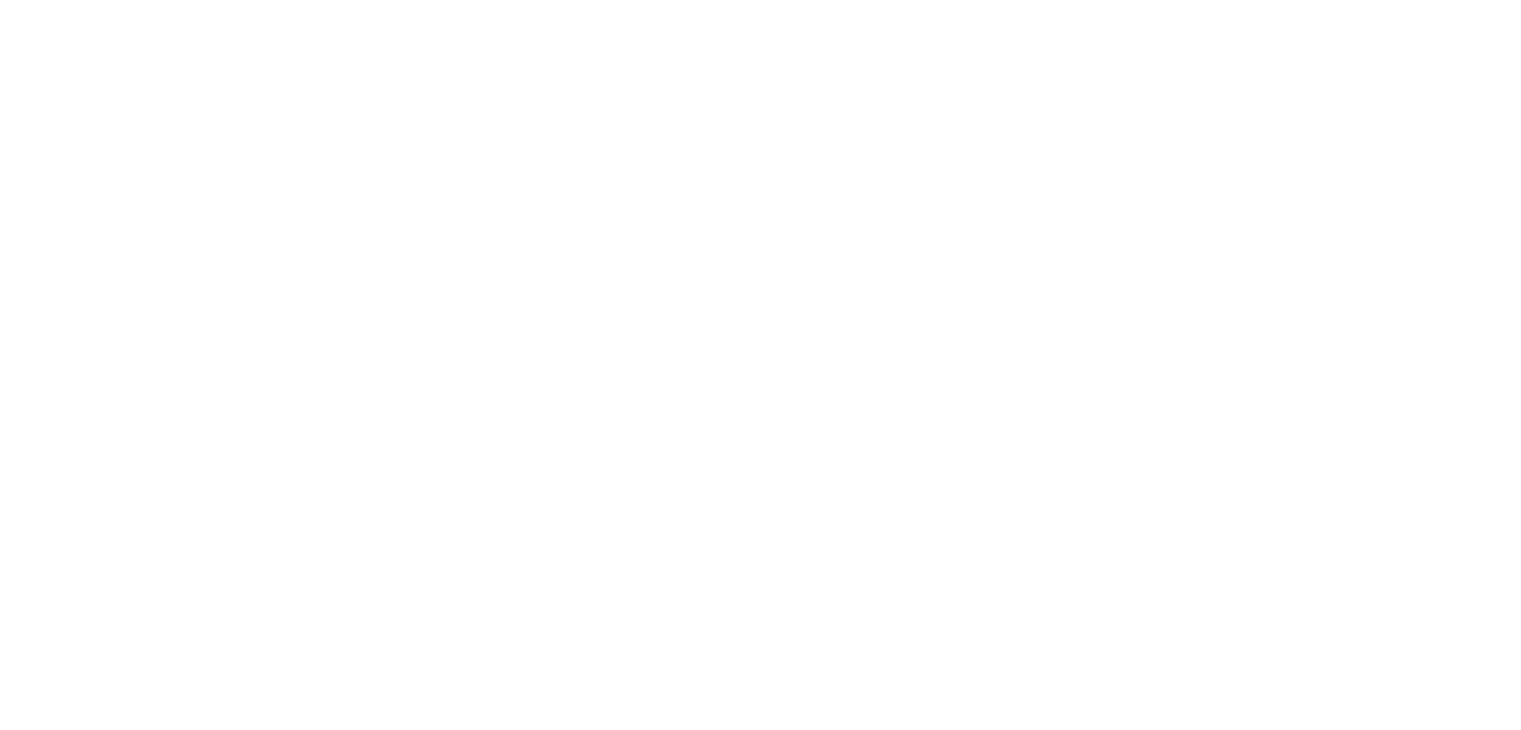 scroll, scrollTop: 0, scrollLeft: 0, axis: both 